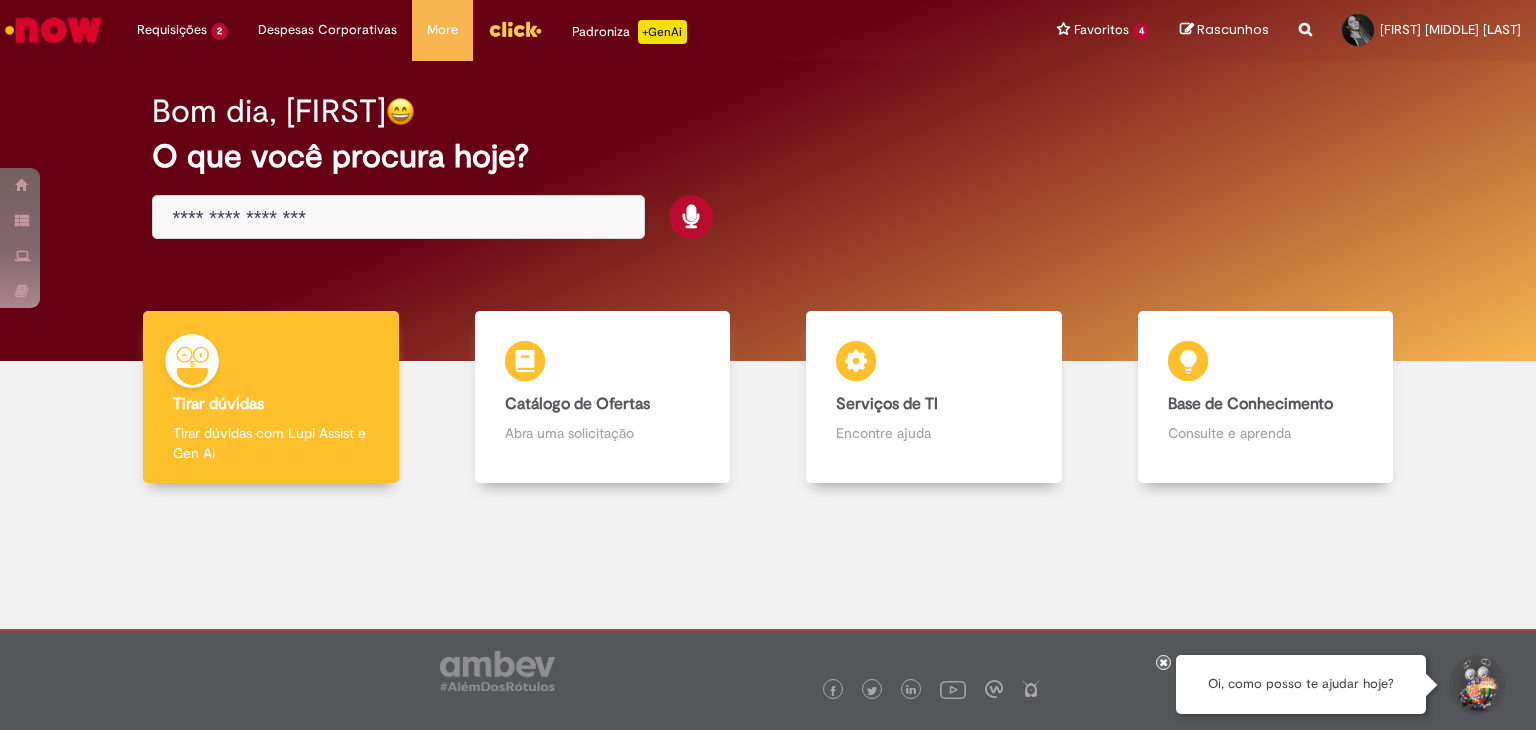 scroll, scrollTop: 0, scrollLeft: 0, axis: both 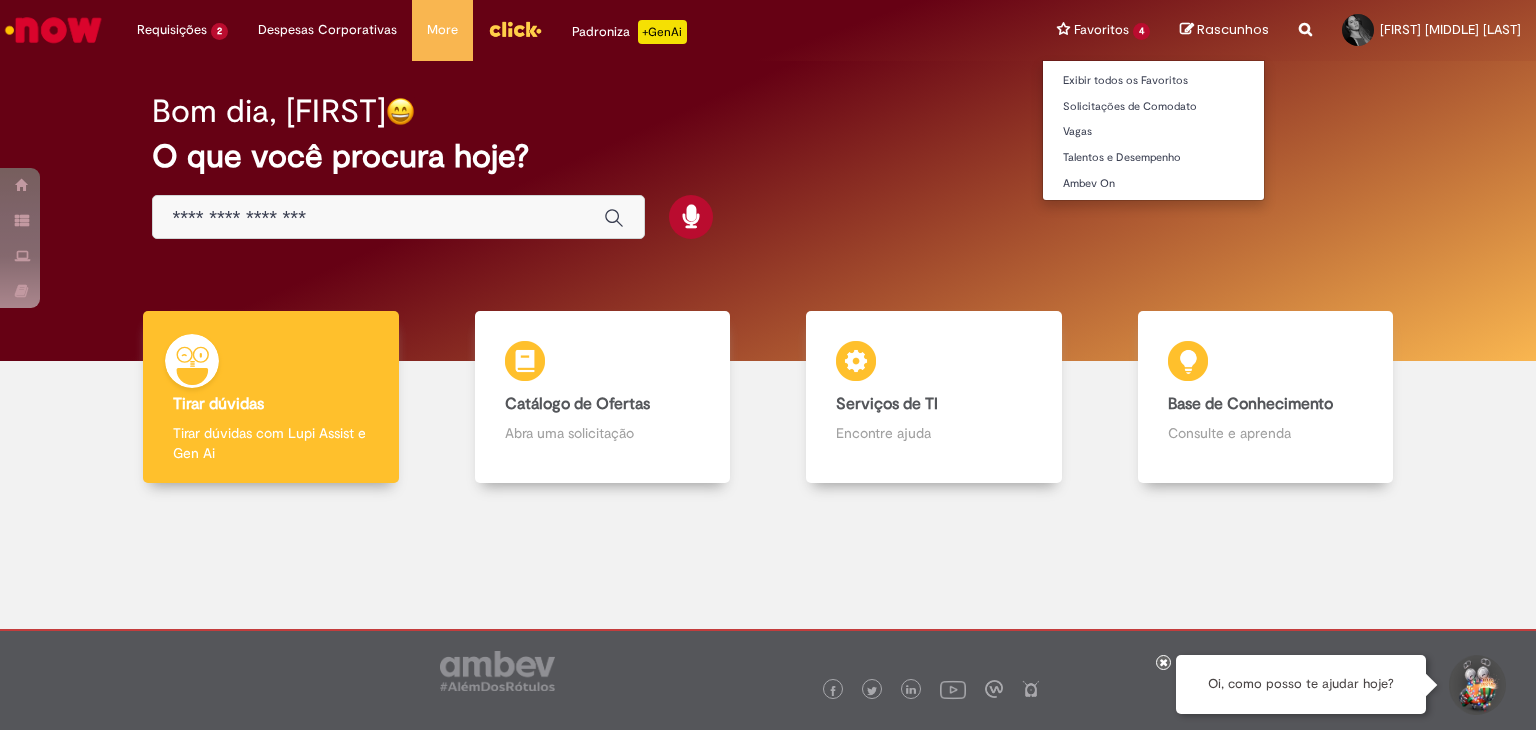 click on "Solicitações de Comodato" at bounding box center [1153, 105] 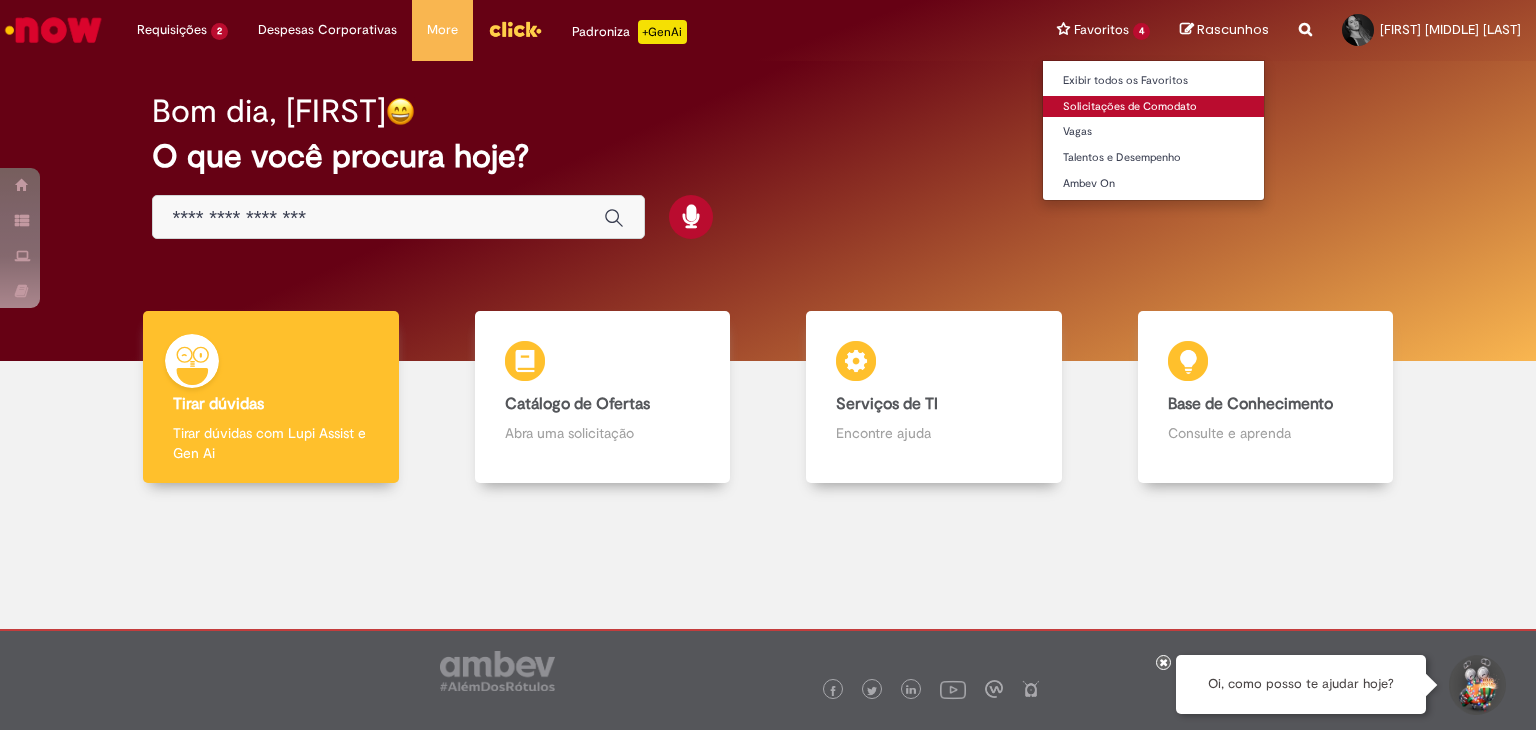 click on "Solicitações de Comodato" at bounding box center [1153, 107] 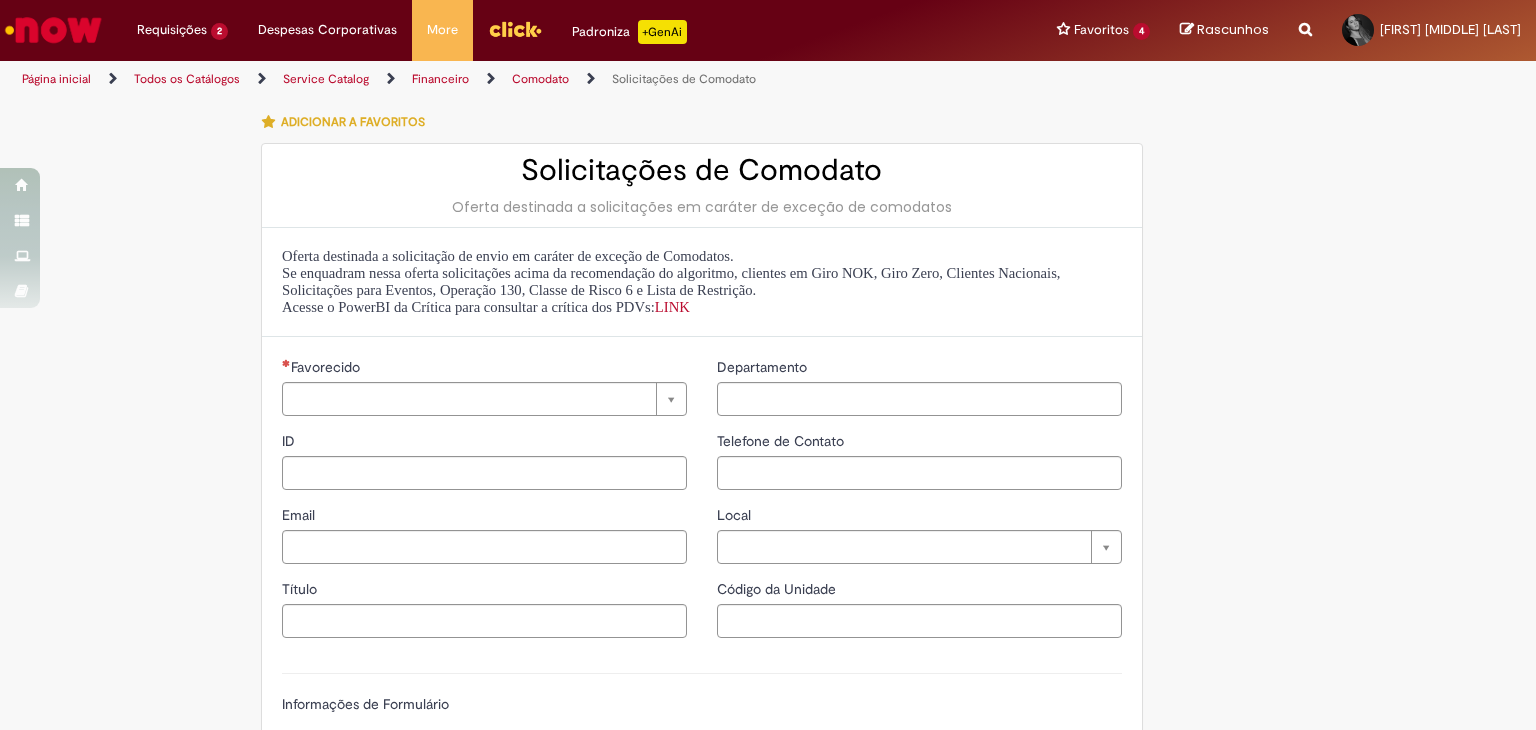type on "********" 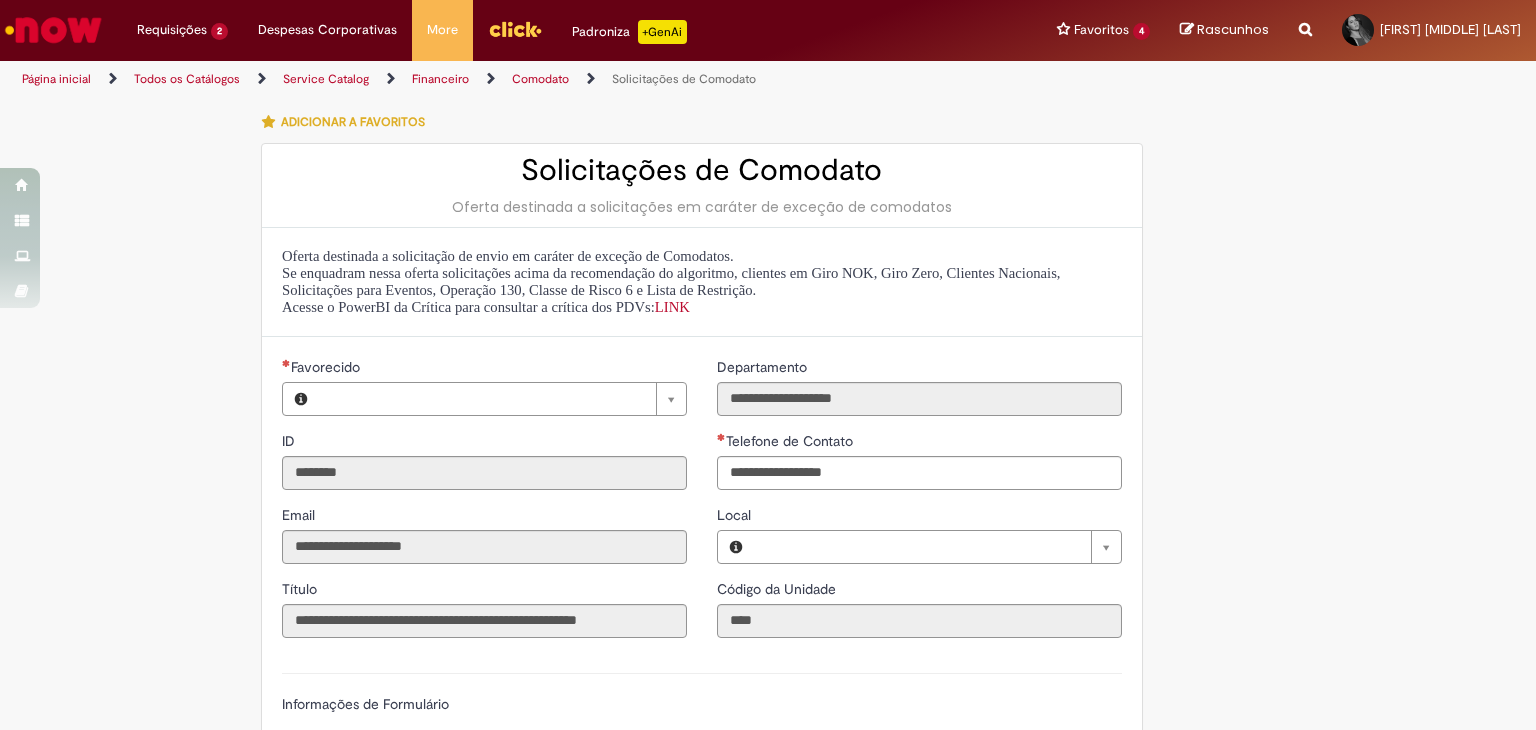 type on "**********" 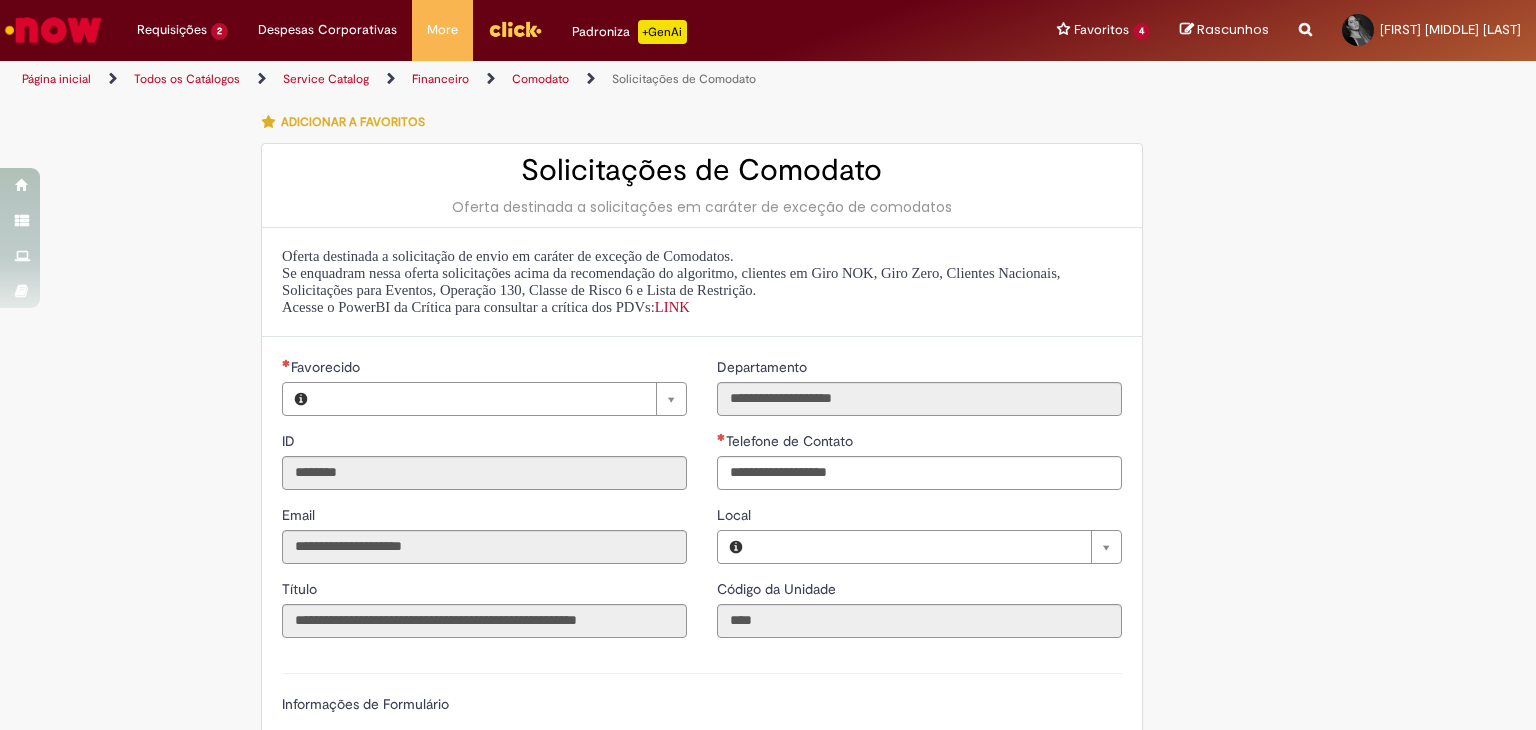 type on "**********" 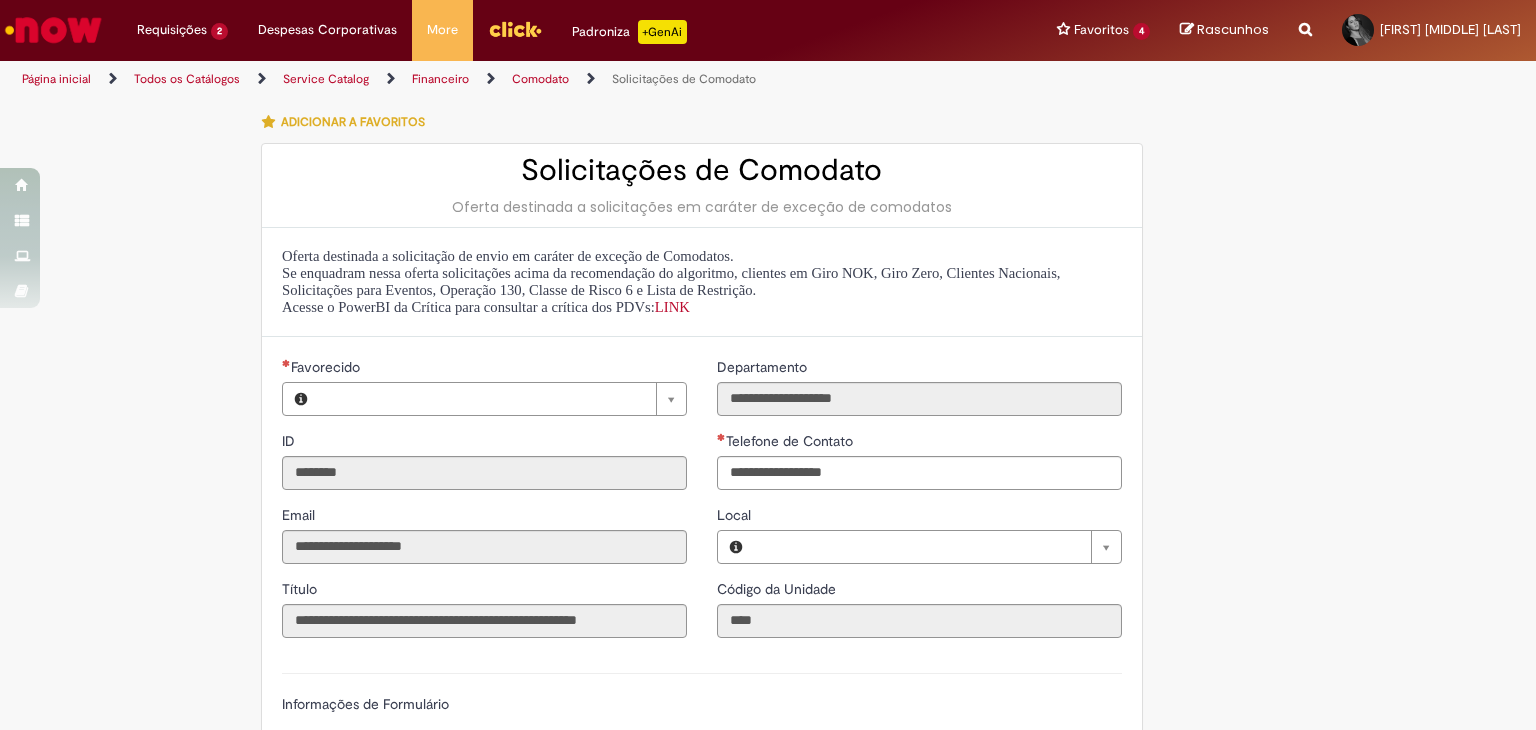 type on "**********" 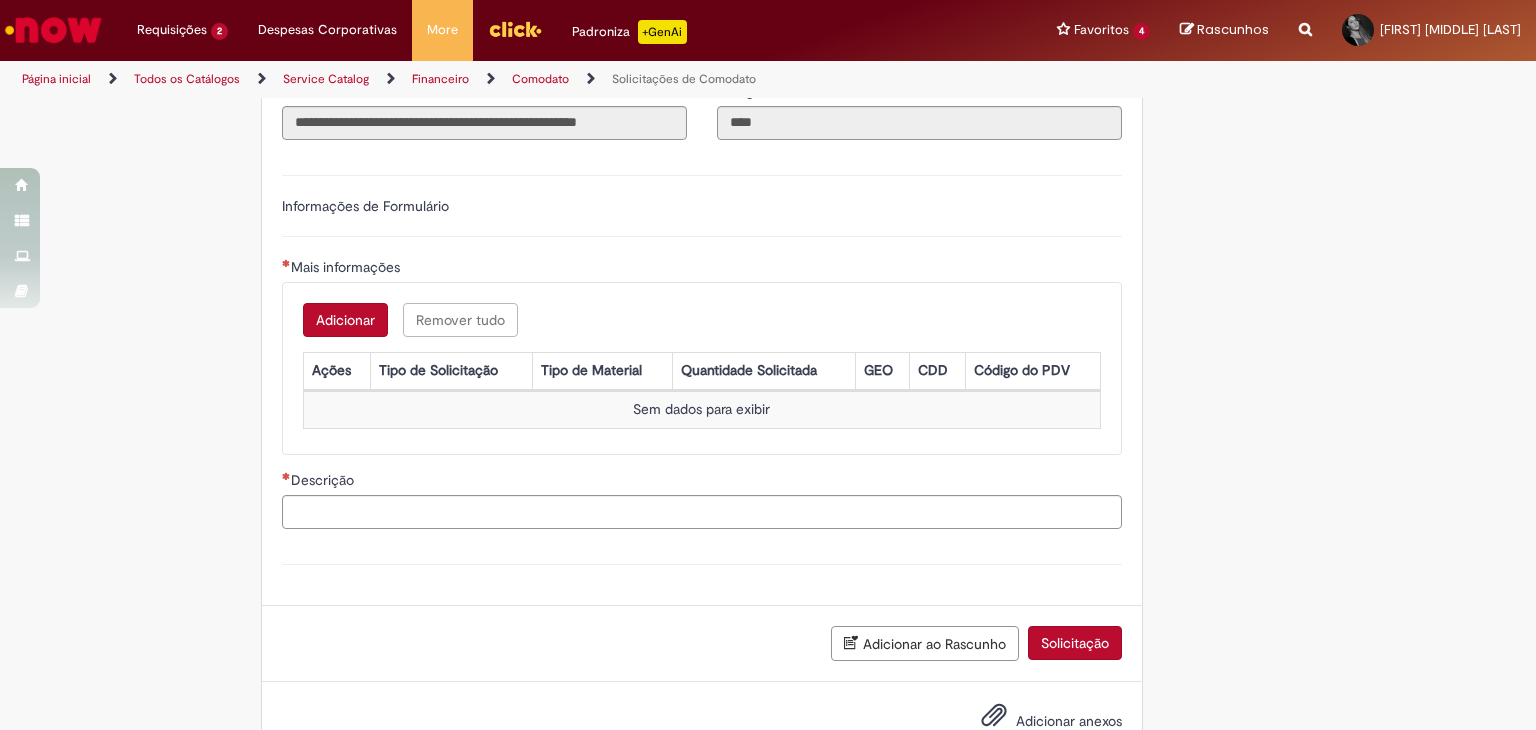 scroll, scrollTop: 500, scrollLeft: 0, axis: vertical 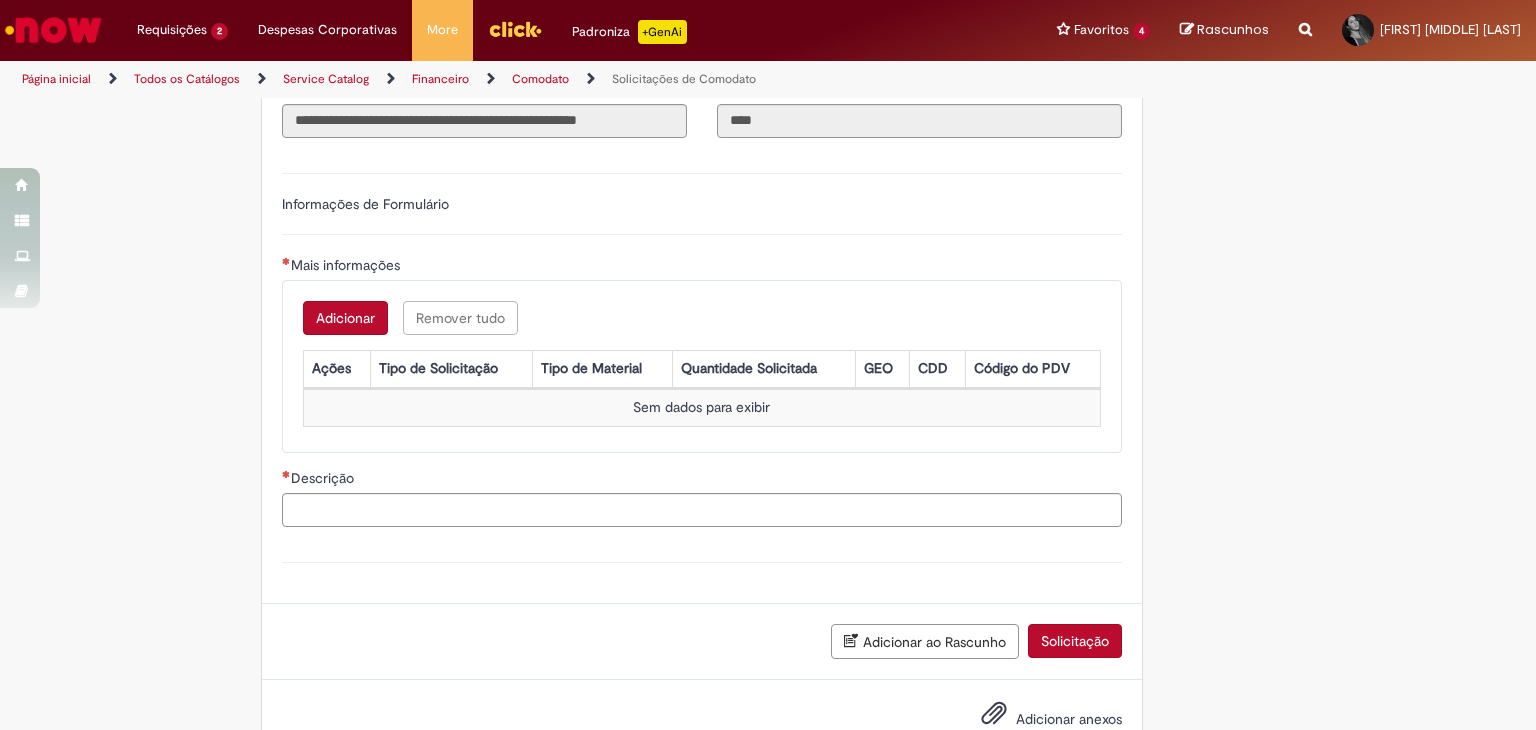click on "Adicionar" at bounding box center (345, 318) 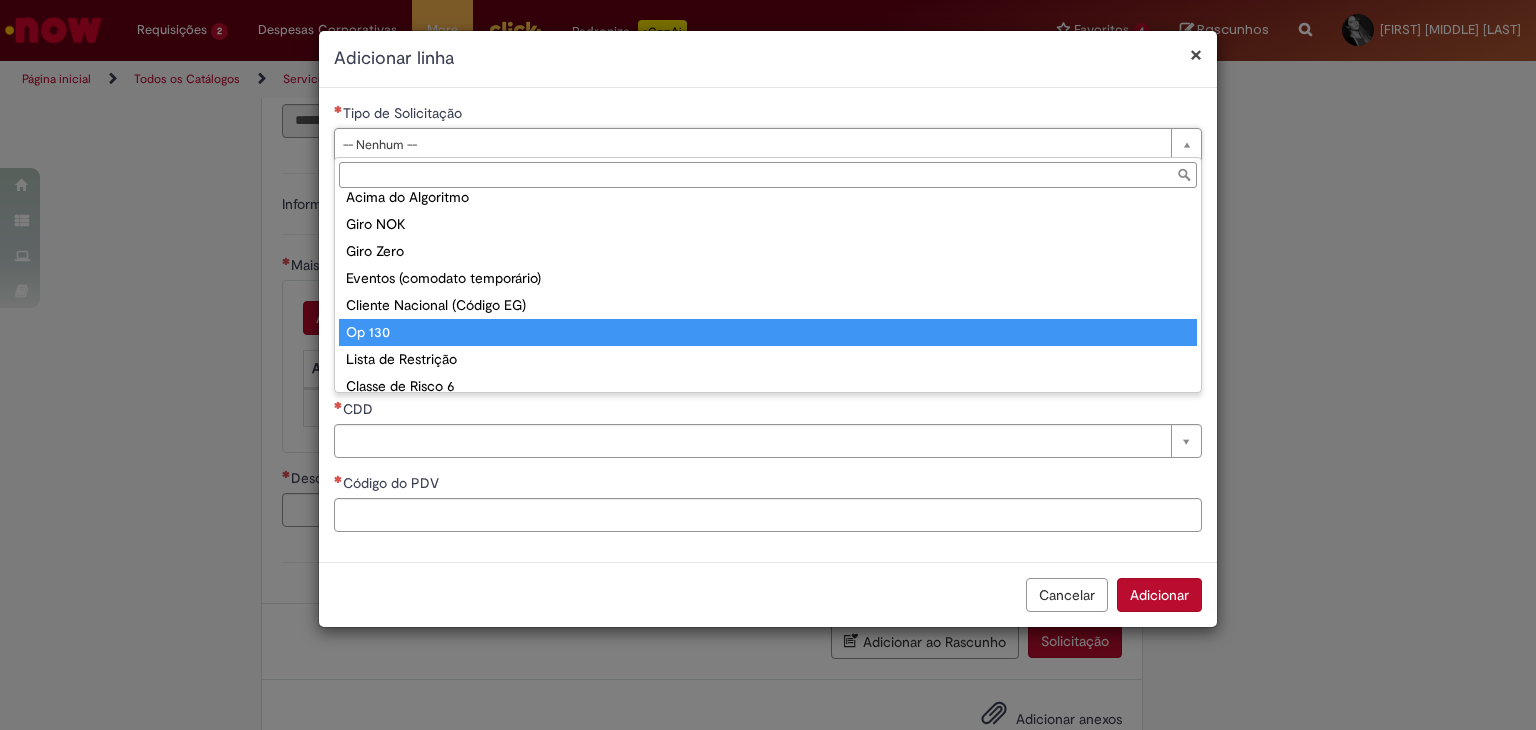 scroll, scrollTop: 51, scrollLeft: 0, axis: vertical 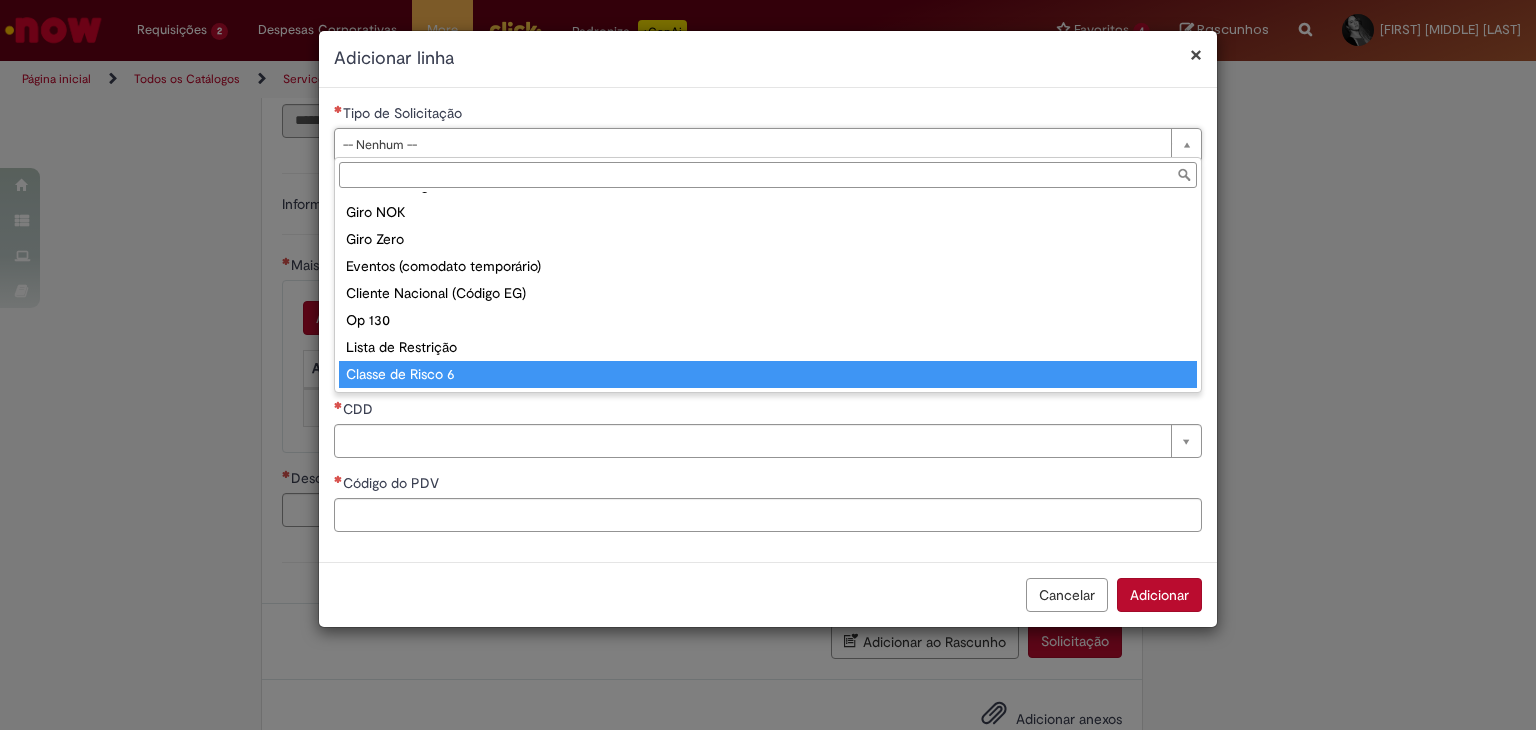 type on "**********" 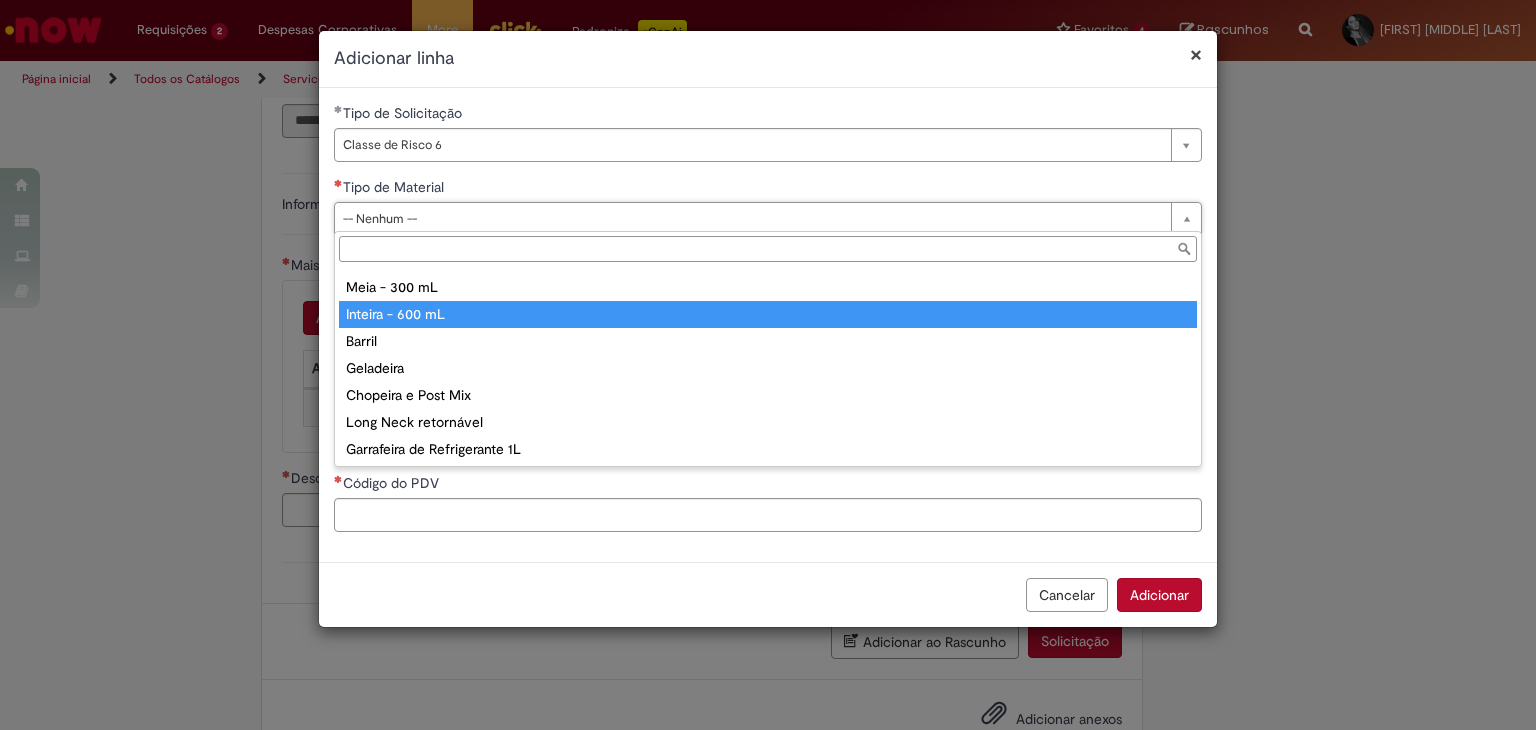 scroll, scrollTop: 77, scrollLeft: 0, axis: vertical 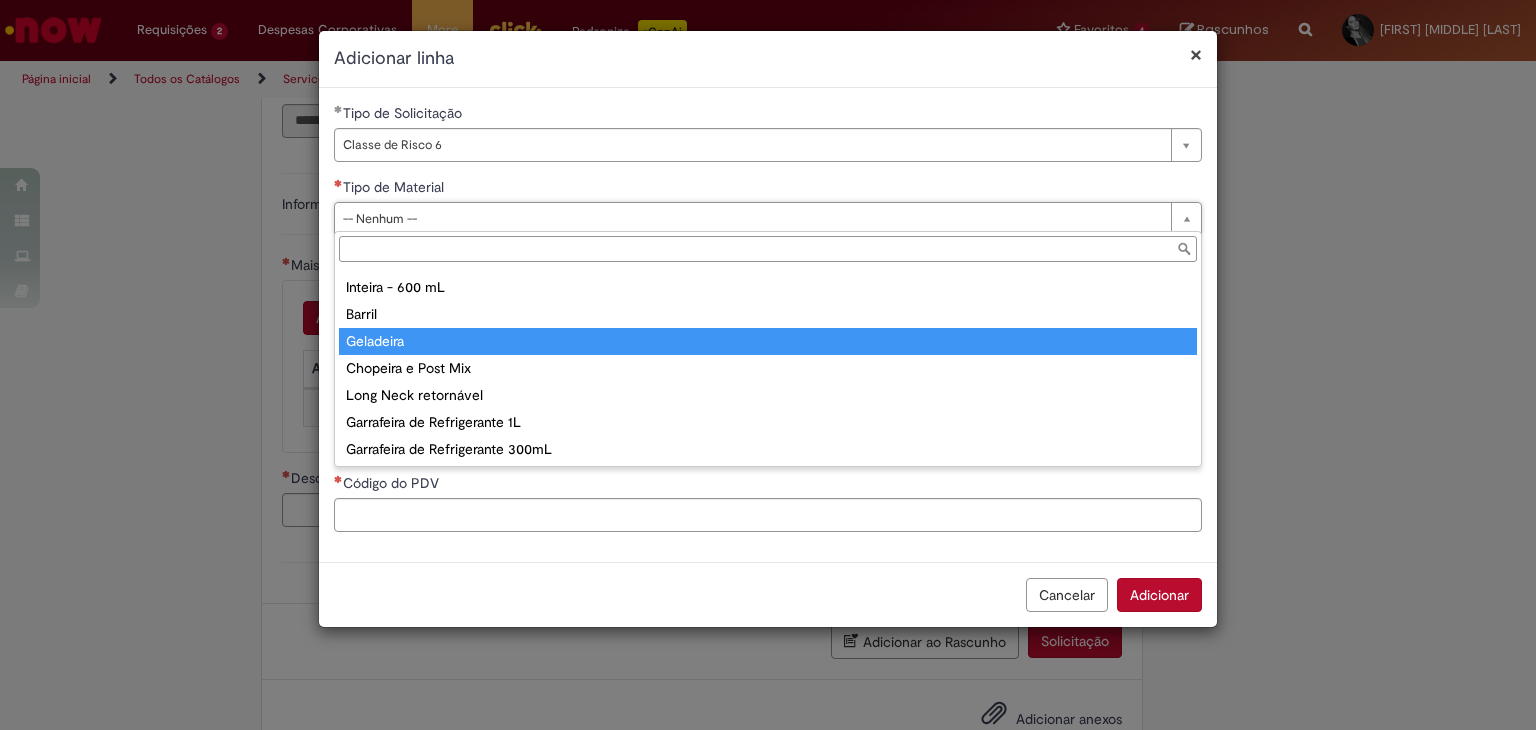 type on "*********" 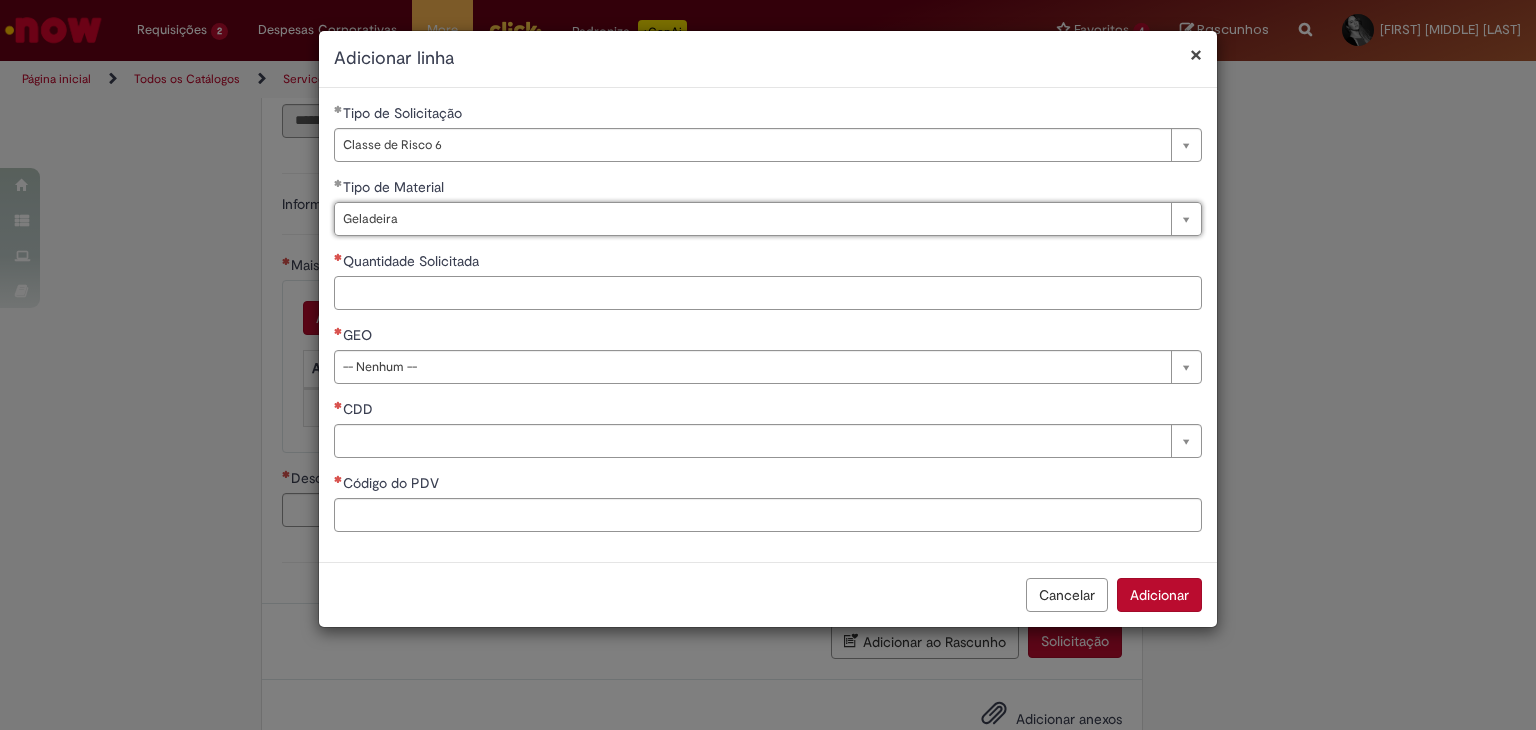 click on "Quantidade Solicitada" at bounding box center [768, 293] 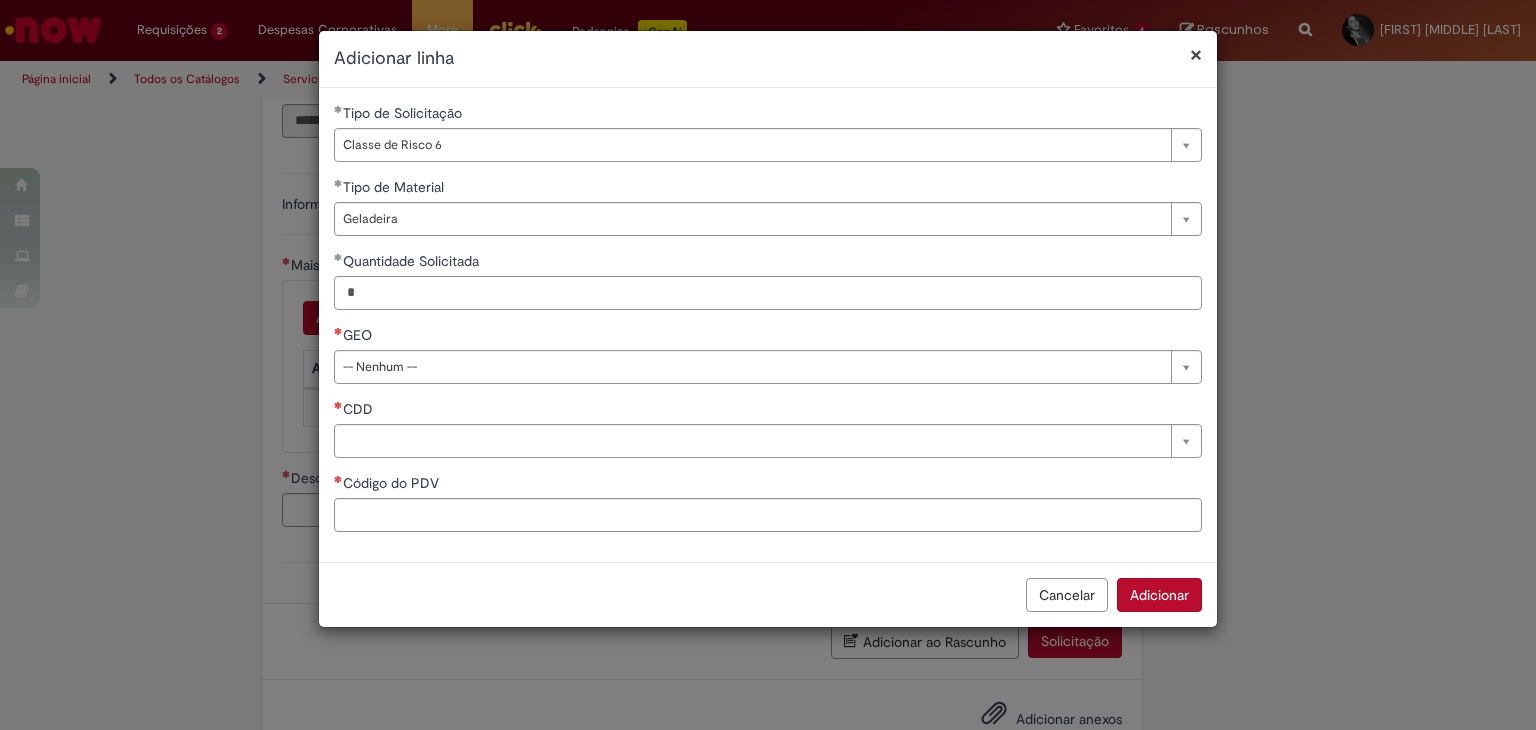 type on "*" 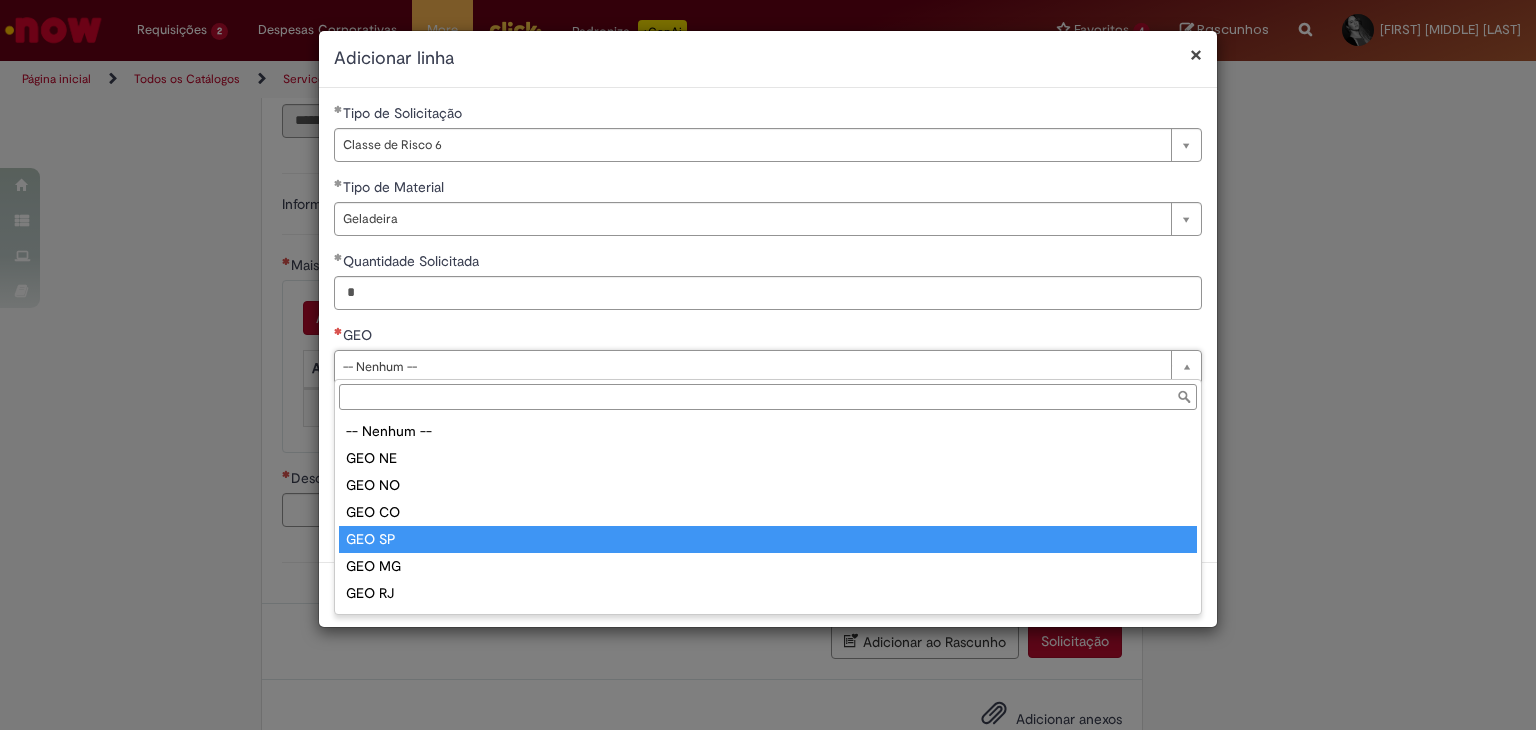 type on "******" 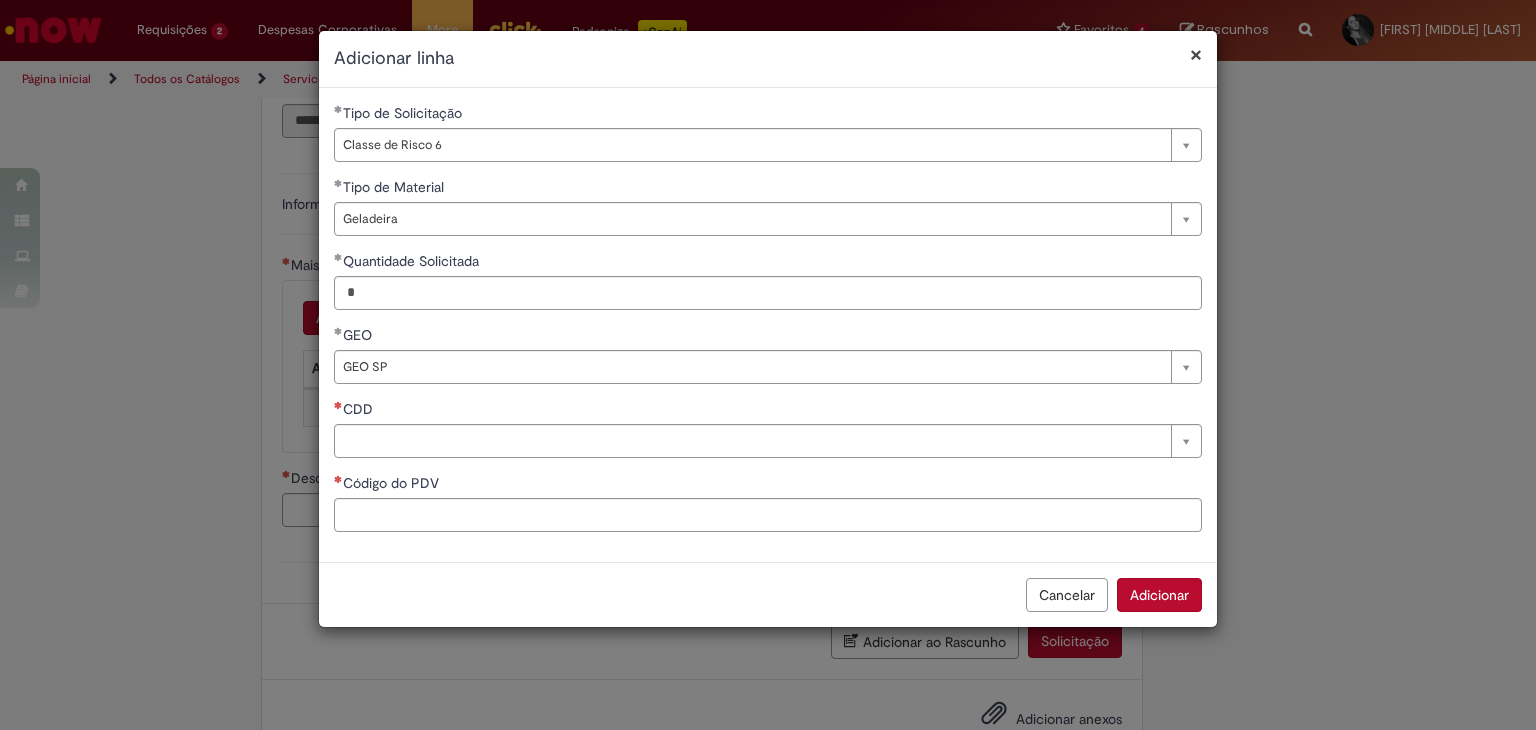 click on "CDD" at bounding box center (768, 411) 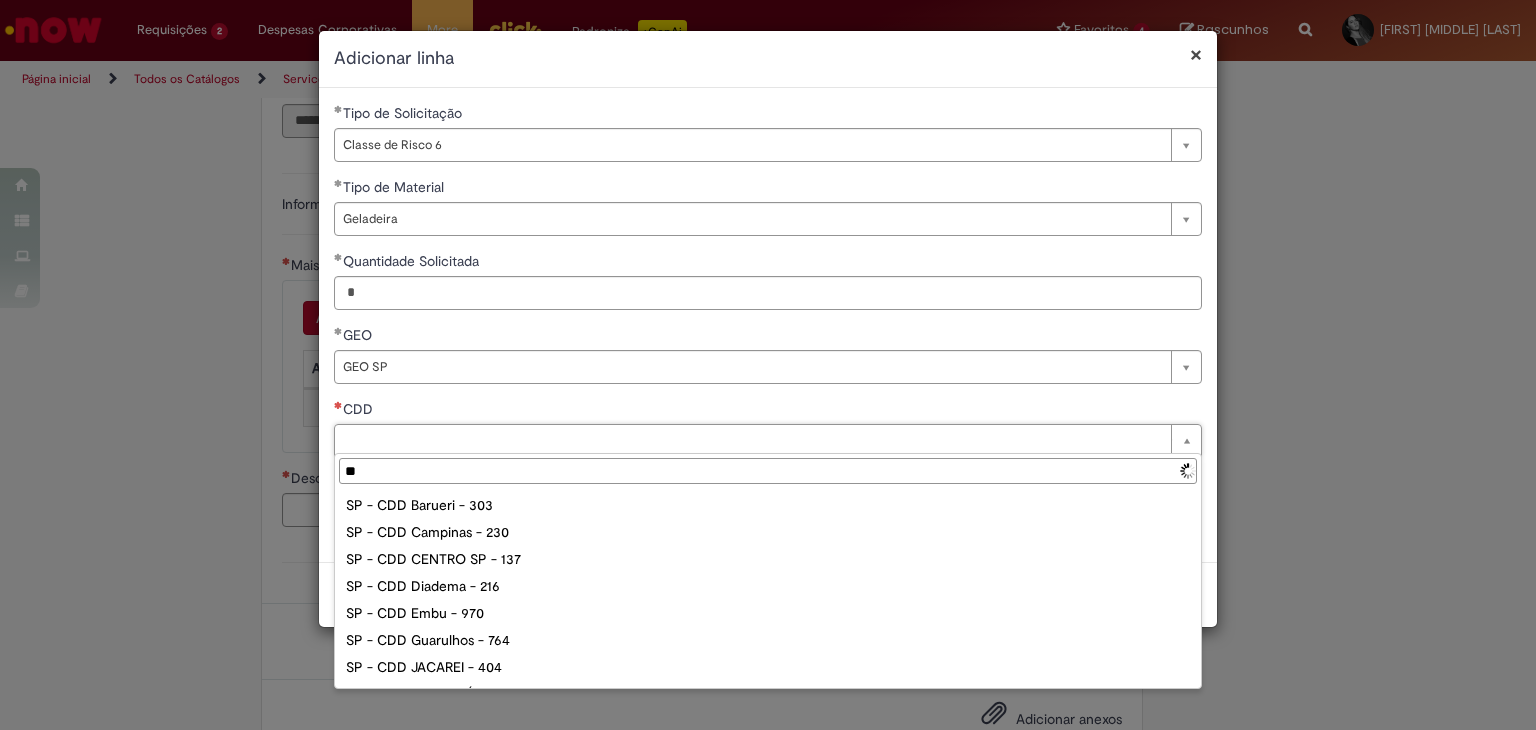 type on "***" 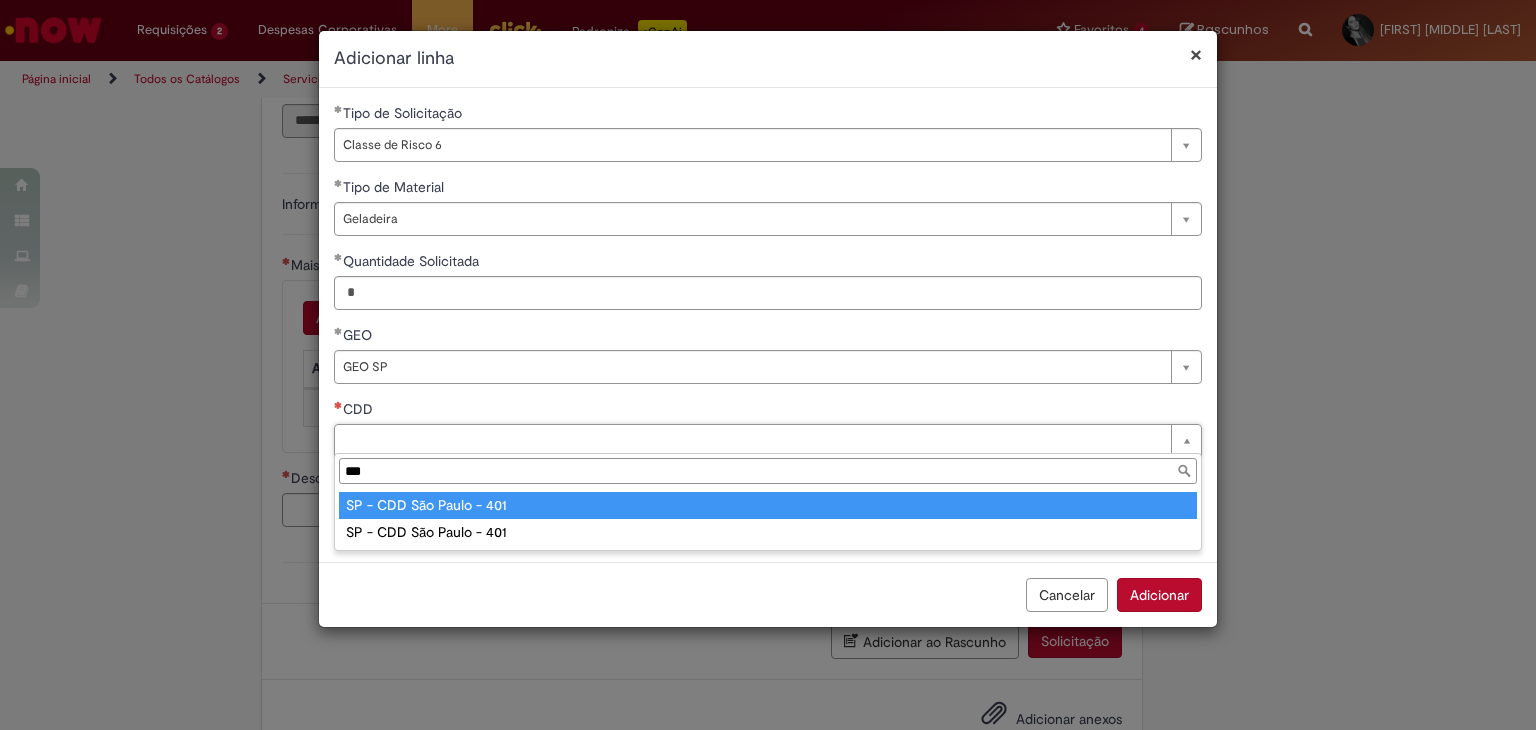 type on "**********" 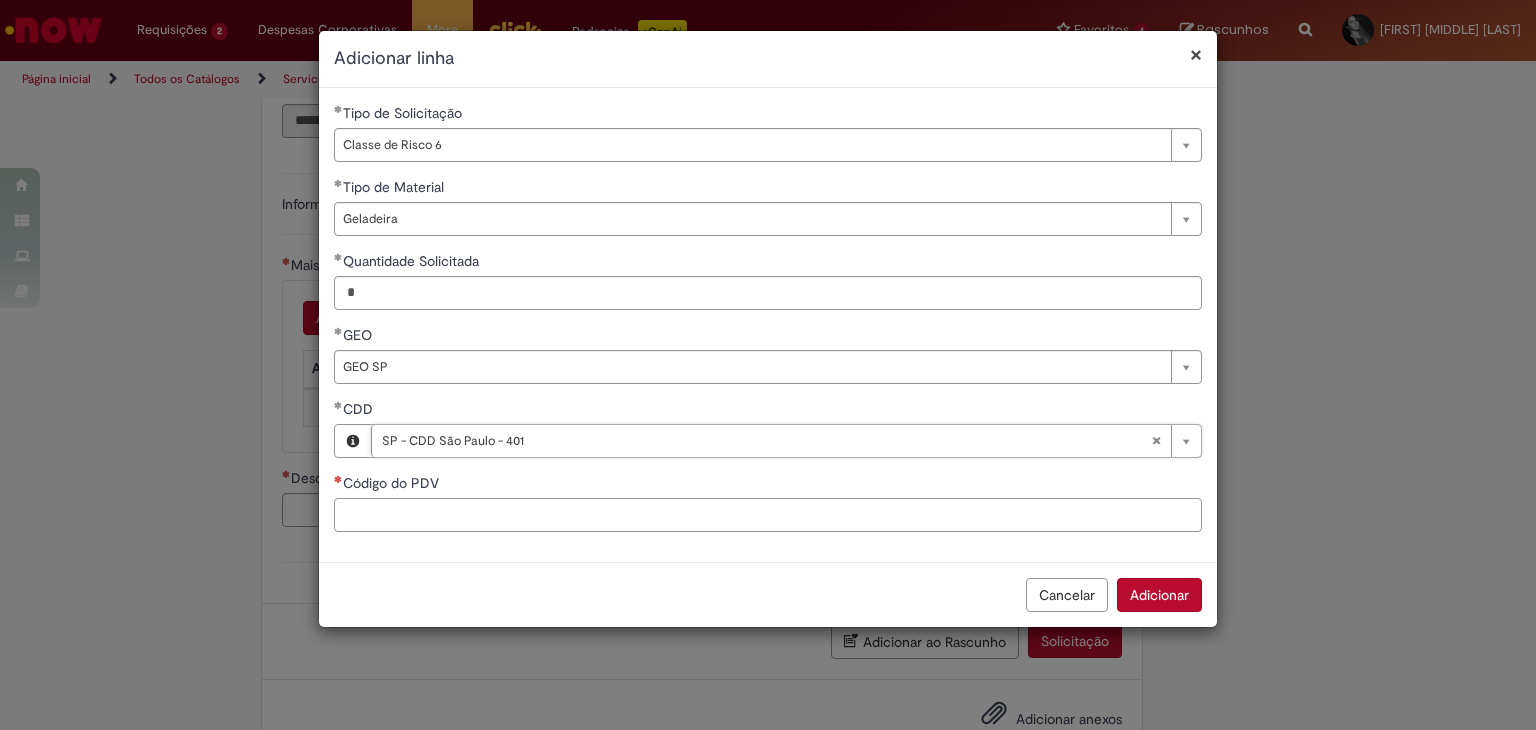 click on "Código do PDV" at bounding box center [768, 515] 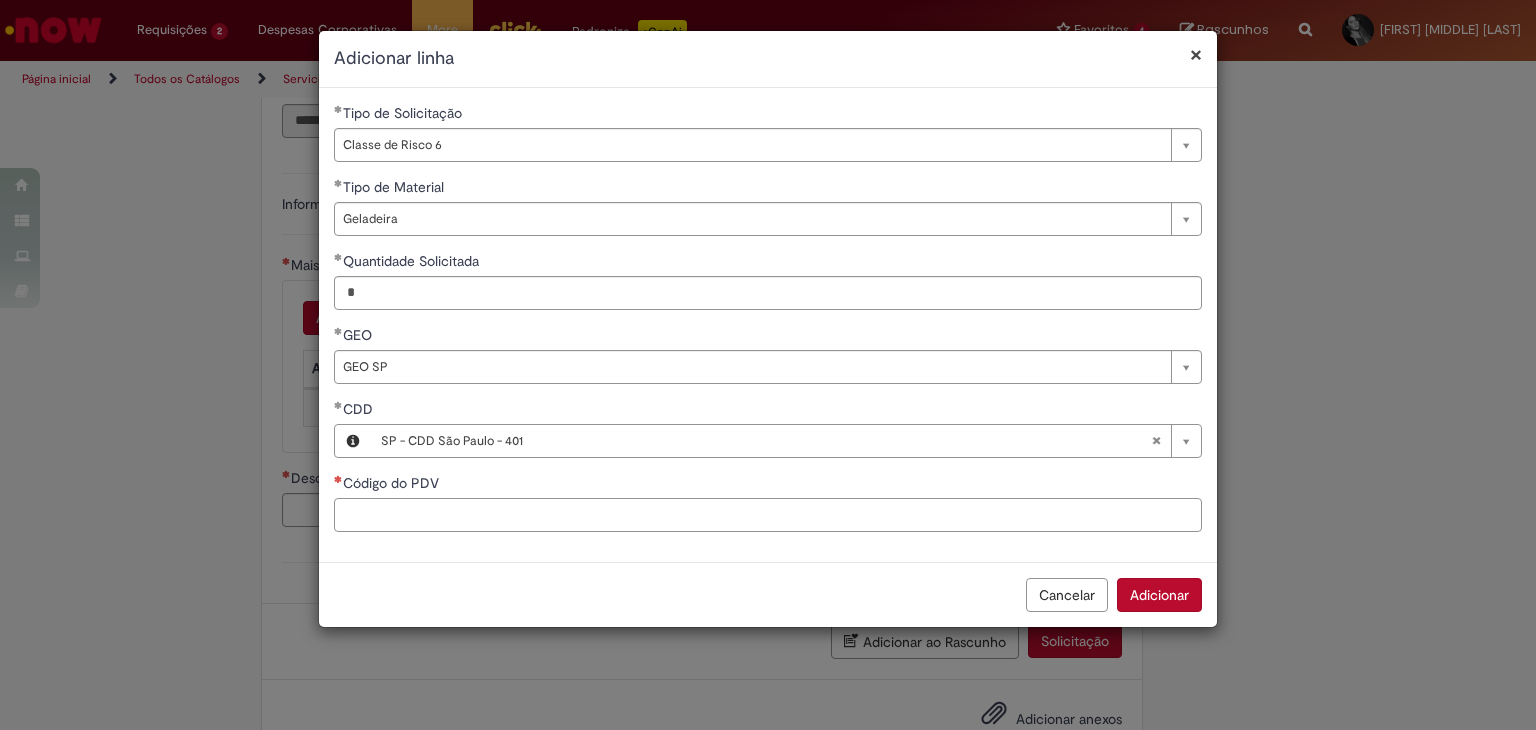 paste on "*****" 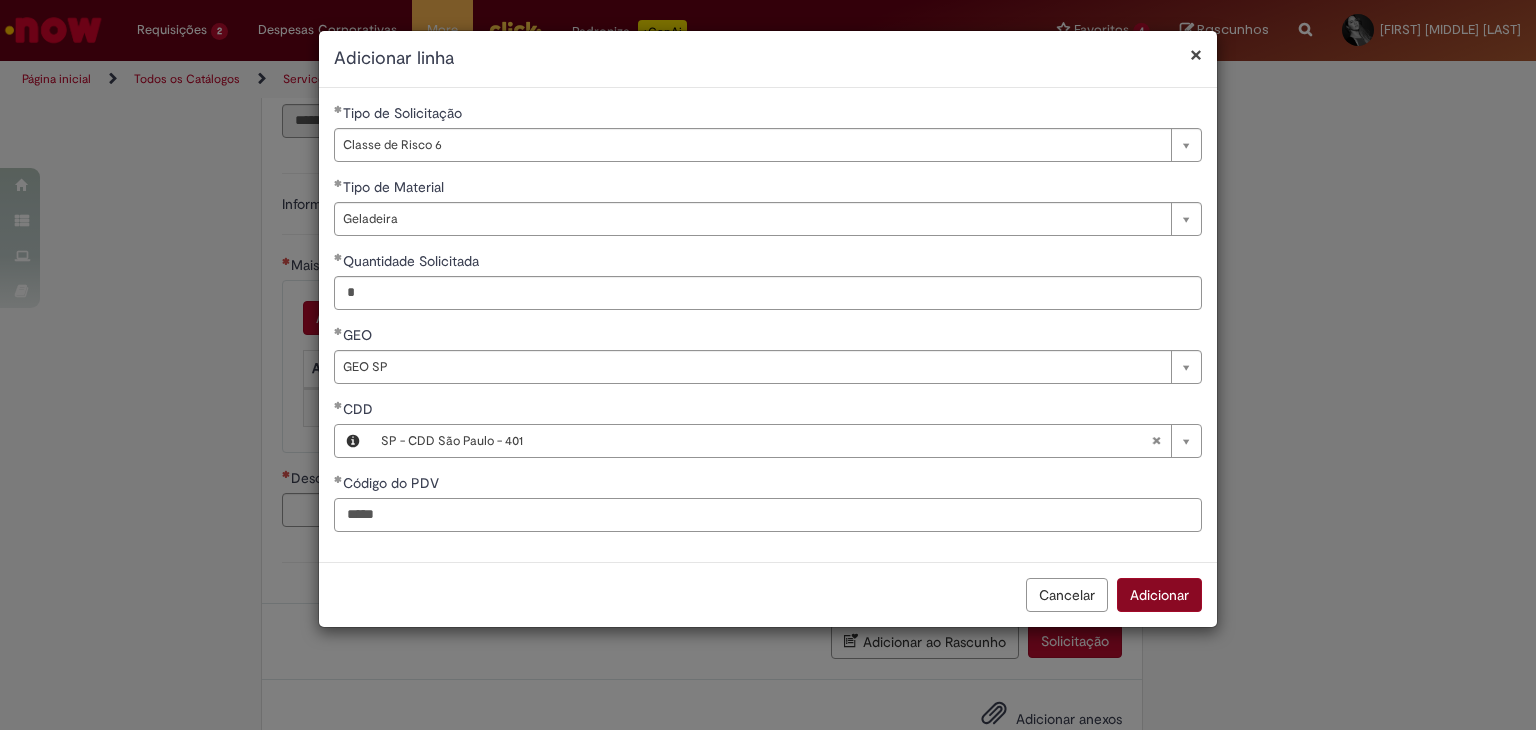 type on "*****" 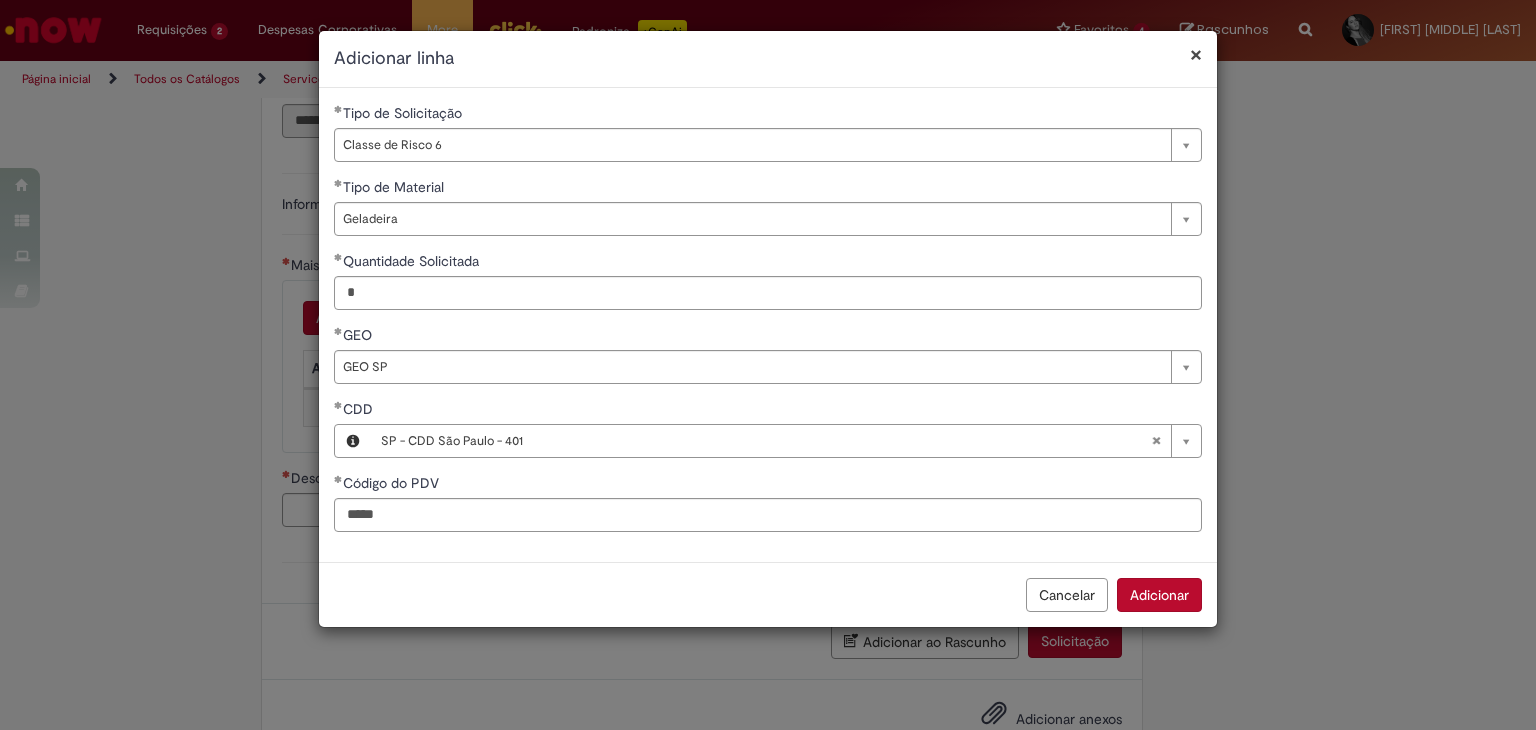 click on "Adicionar" at bounding box center [1159, 595] 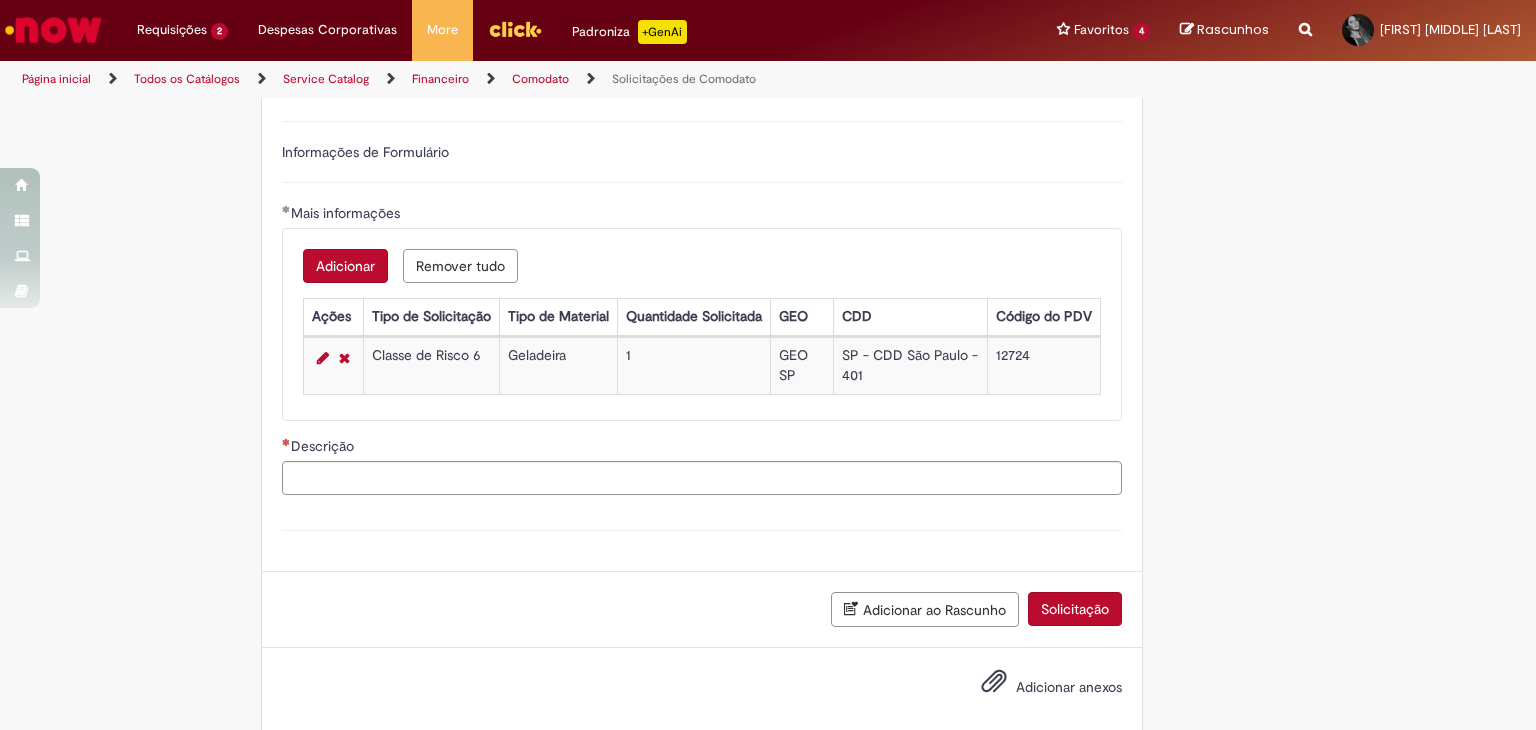 scroll, scrollTop: 580, scrollLeft: 0, axis: vertical 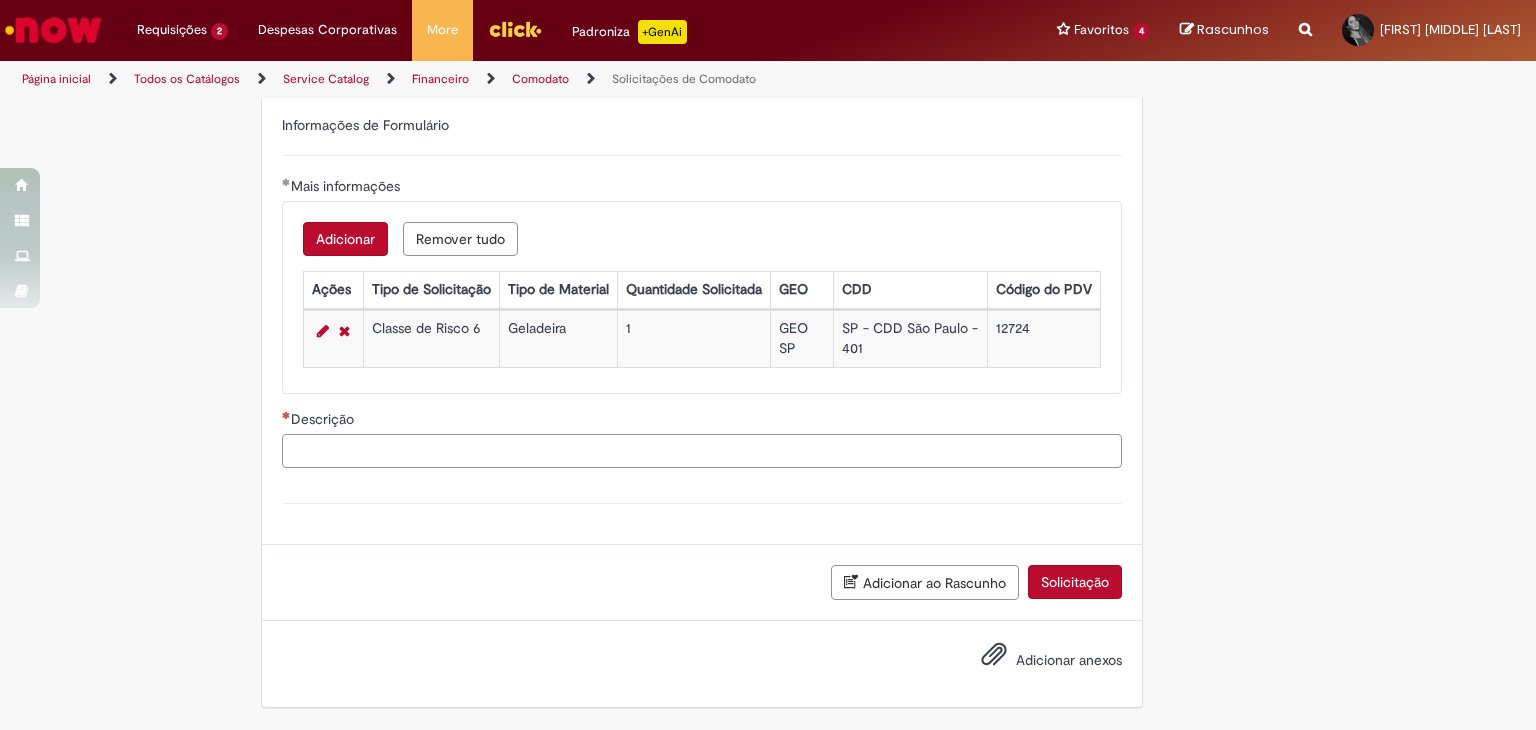 click on "Descrição" at bounding box center (702, 451) 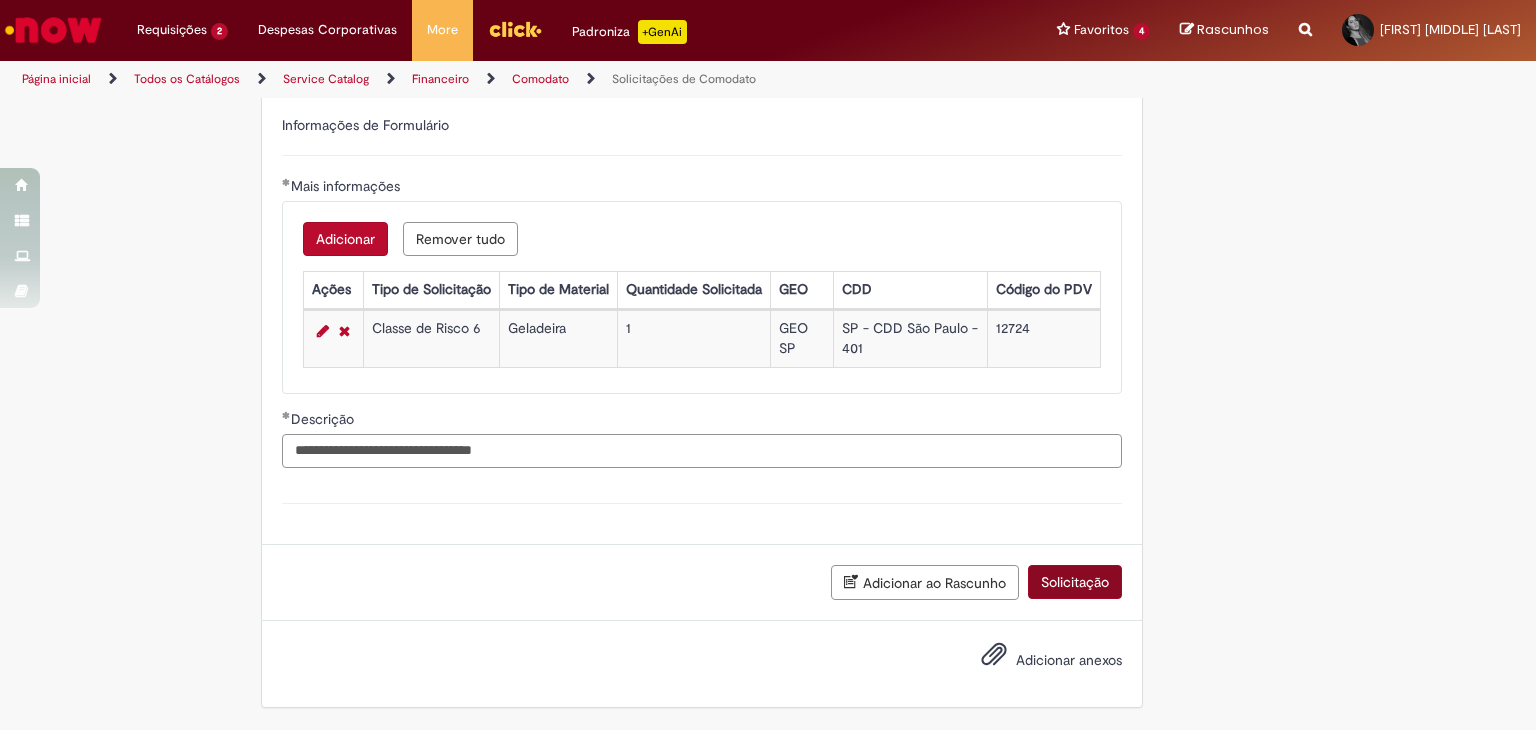 type on "**********" 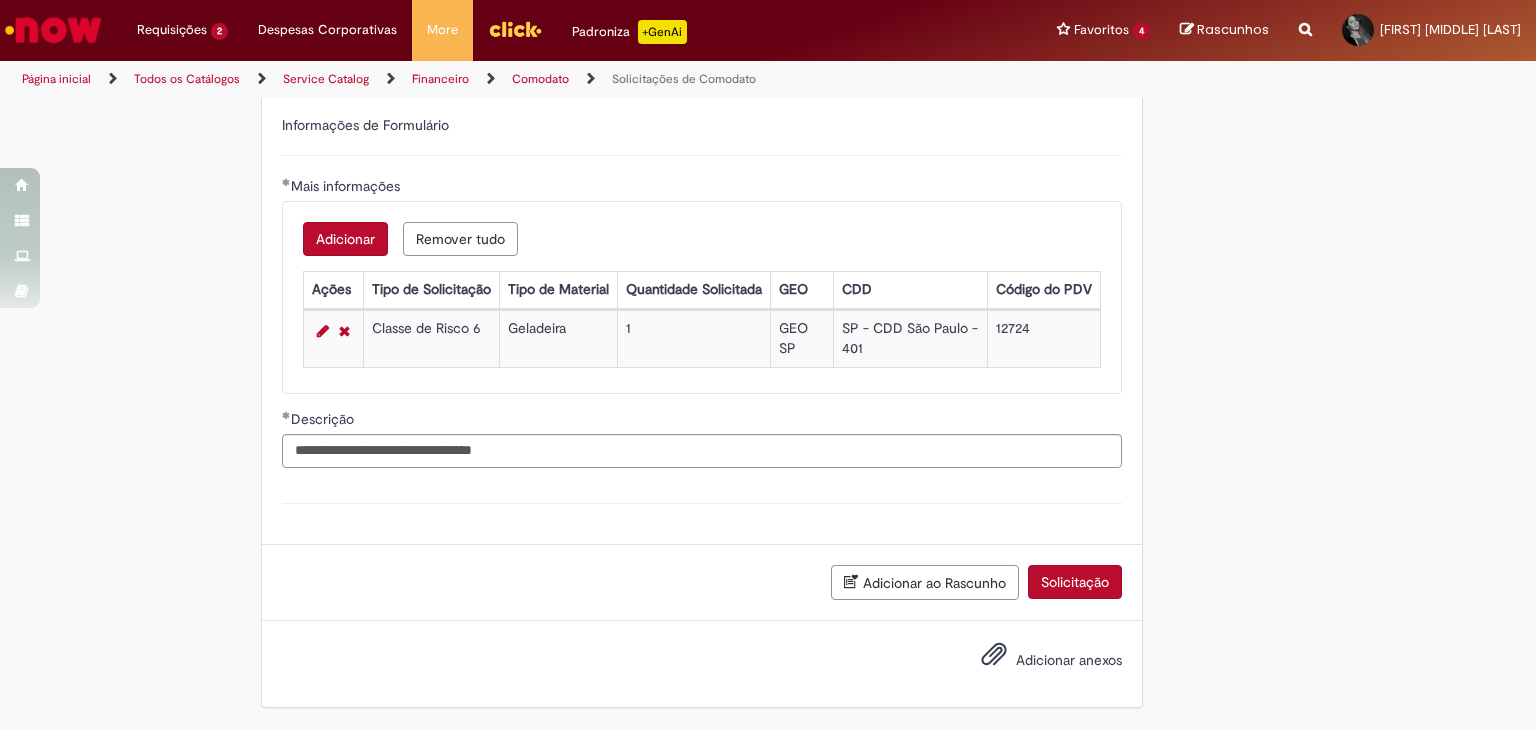 click on "Solicitação" at bounding box center [1075, 582] 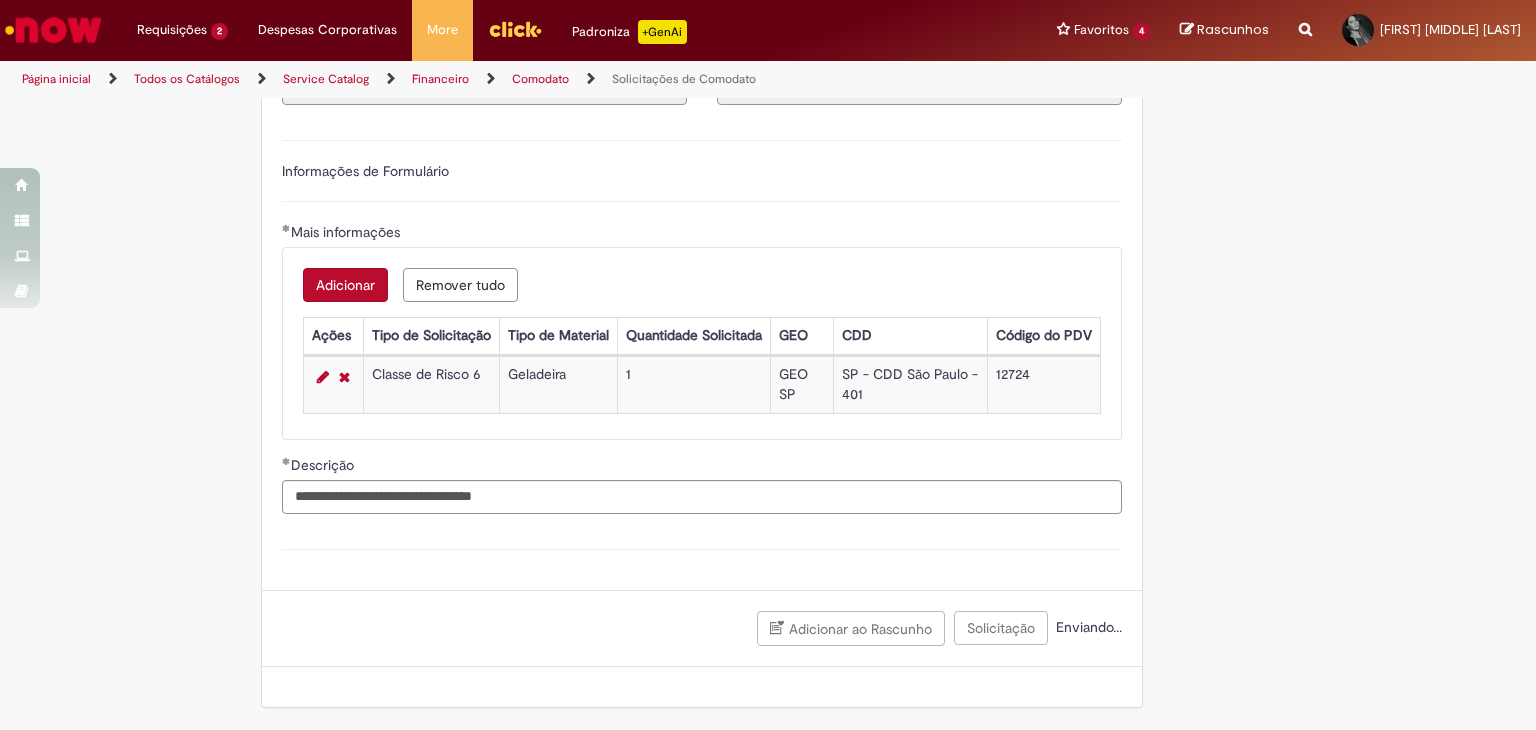 scroll, scrollTop: 233, scrollLeft: 0, axis: vertical 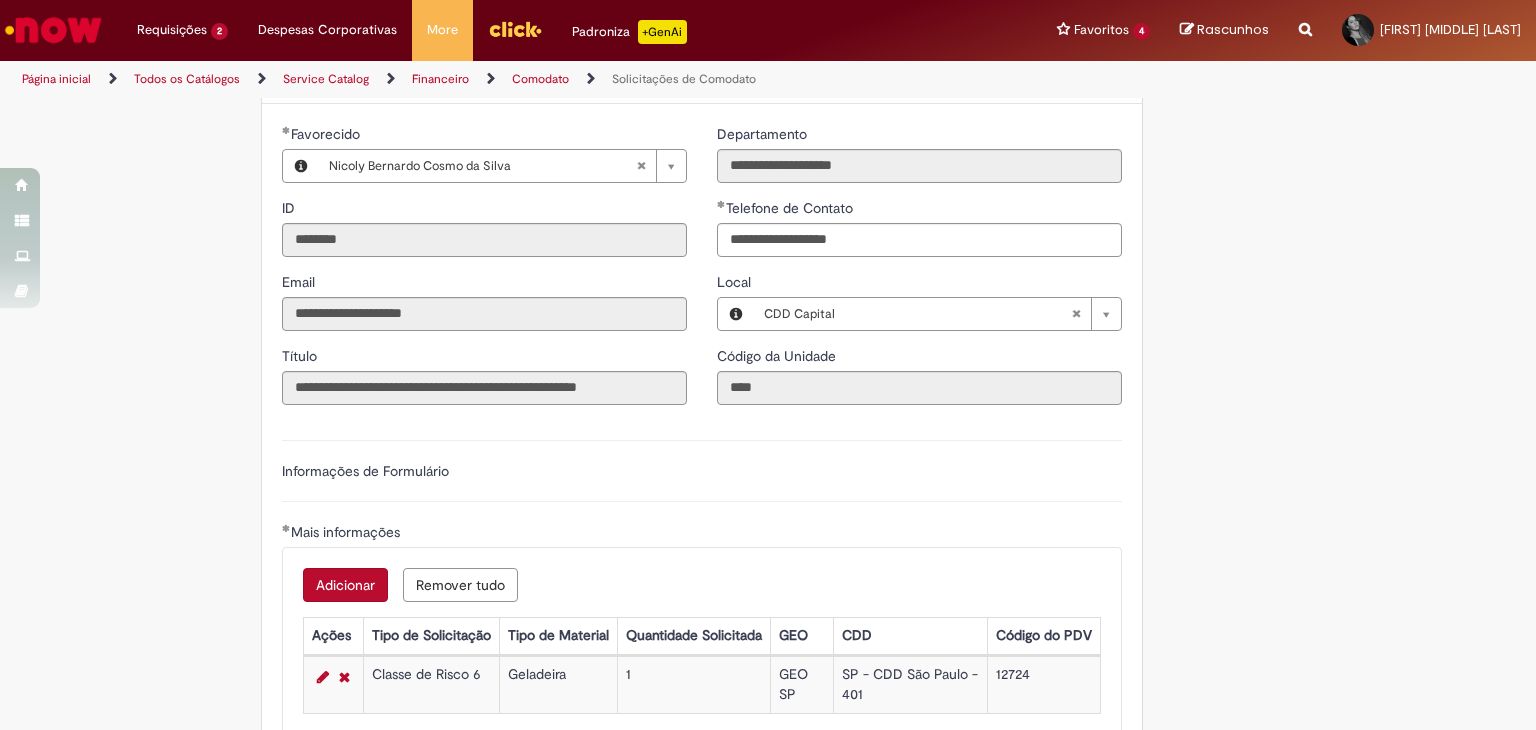 click on "12724" at bounding box center [1043, 684] 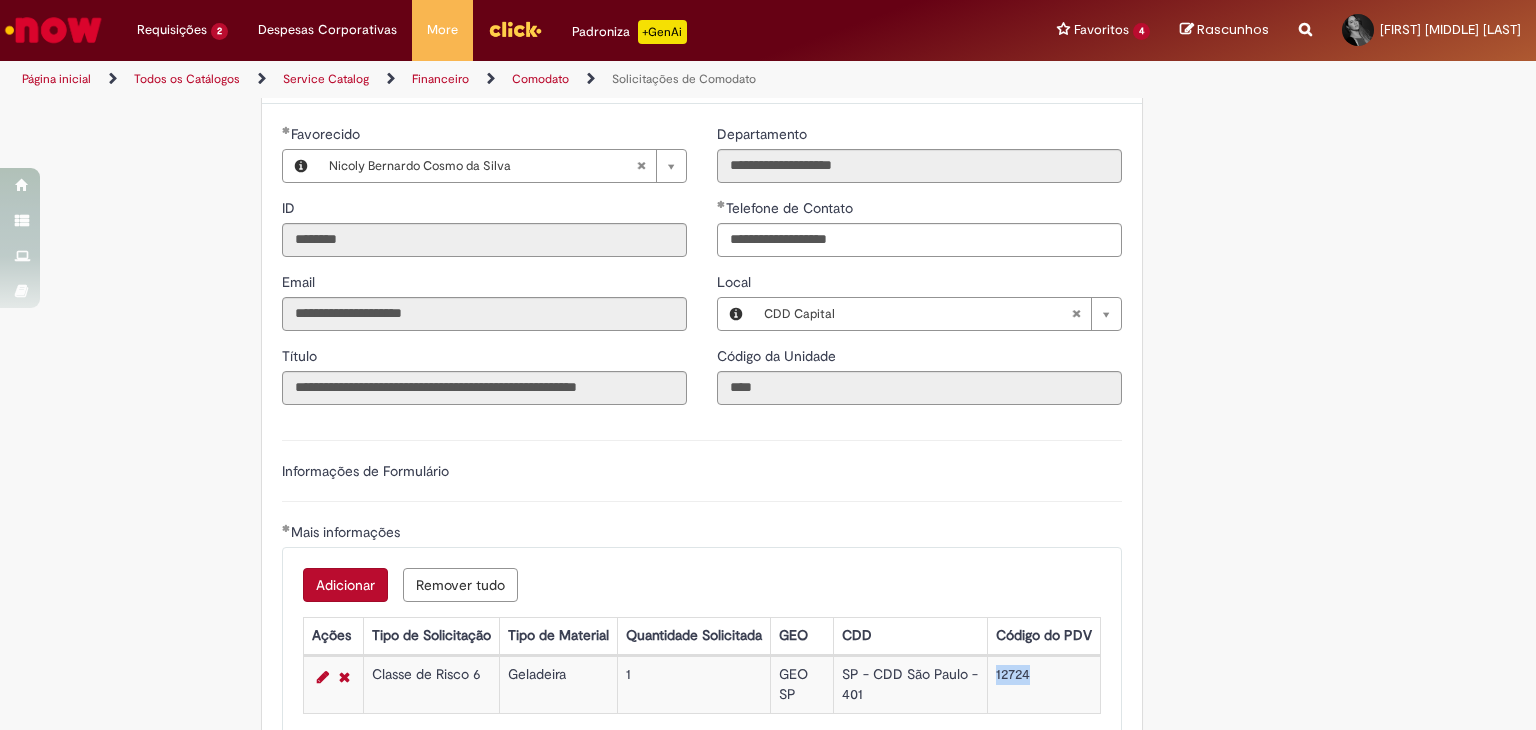 click on "12724" at bounding box center [1043, 684] 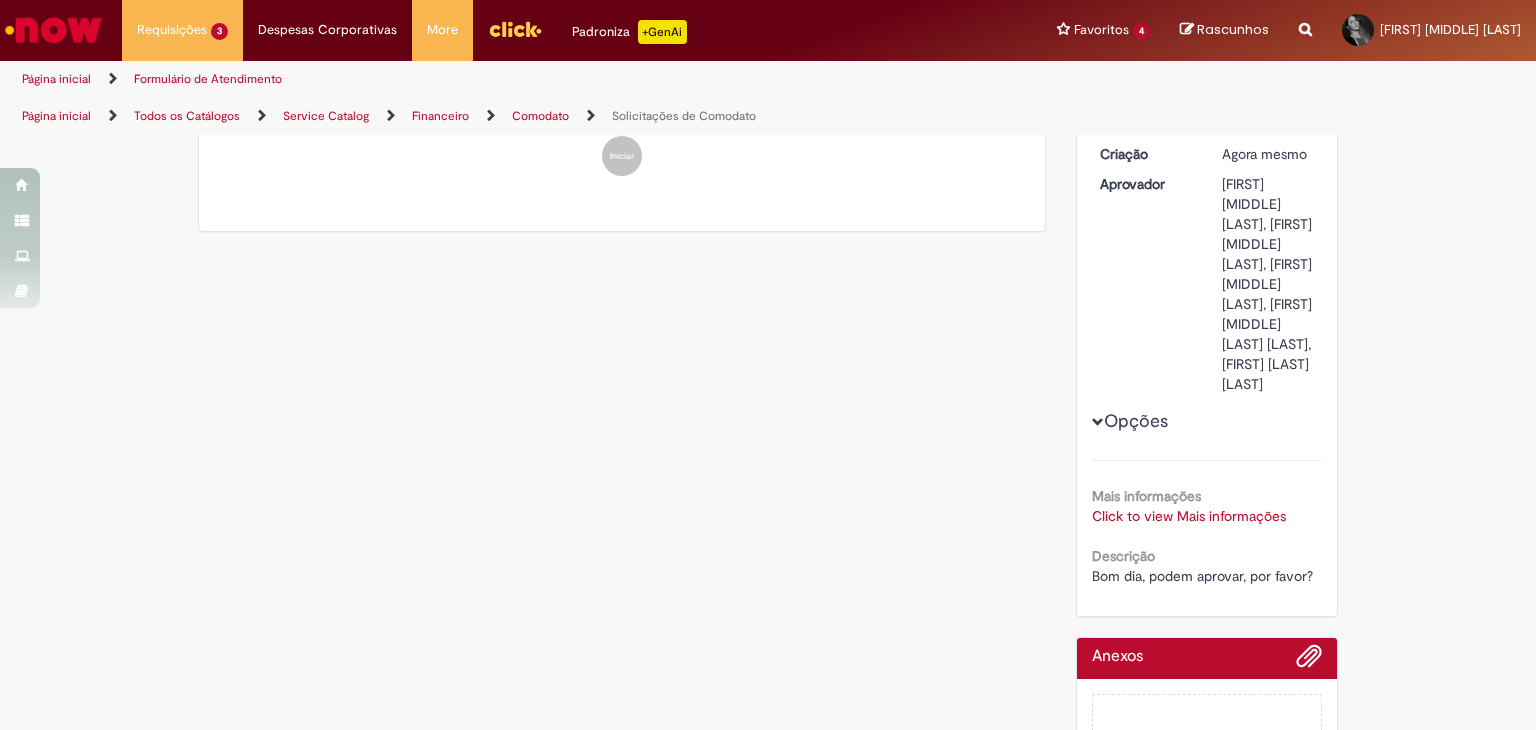 scroll, scrollTop: 0, scrollLeft: 0, axis: both 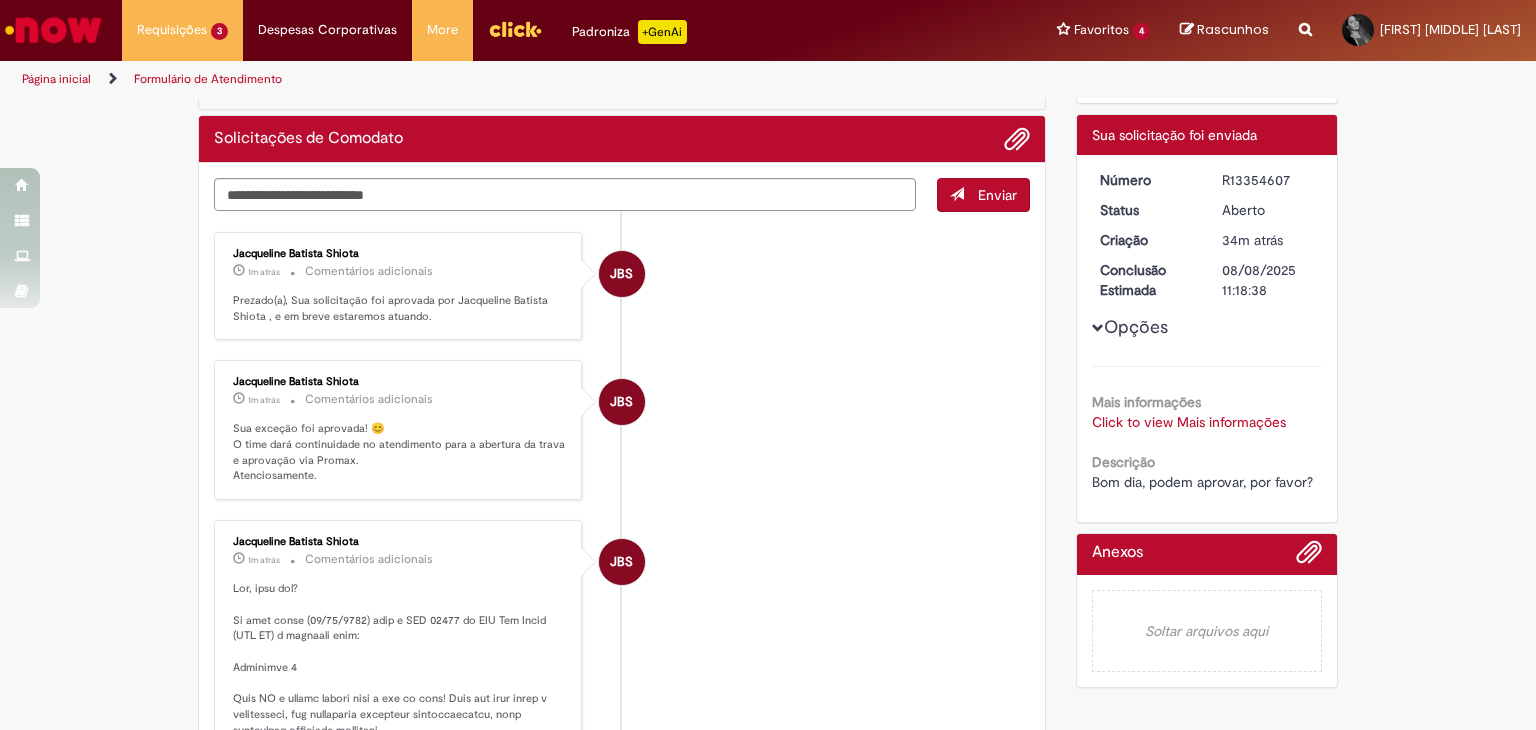 click on "Click to view Mais informações" at bounding box center (1189, 422) 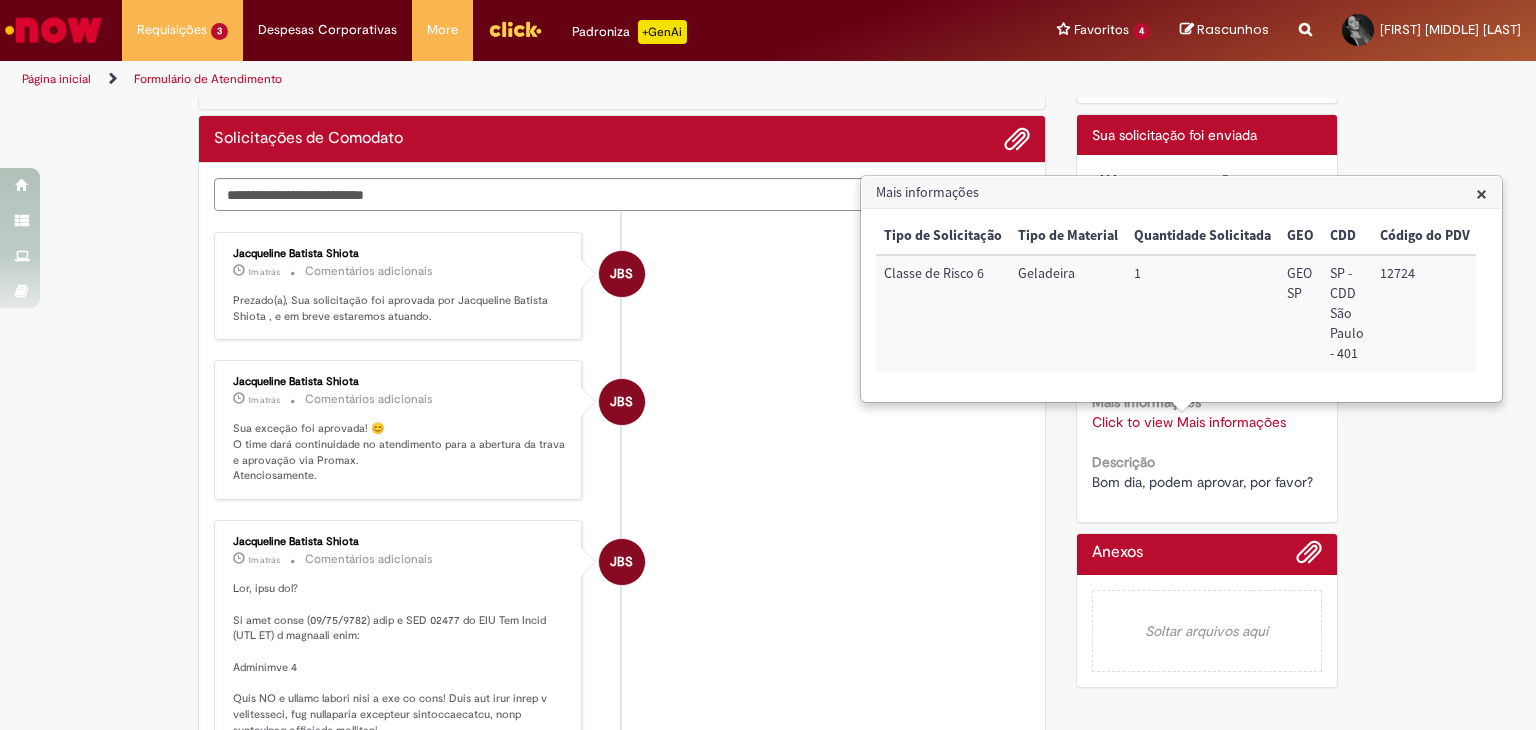 click on "12724" at bounding box center [1425, 313] 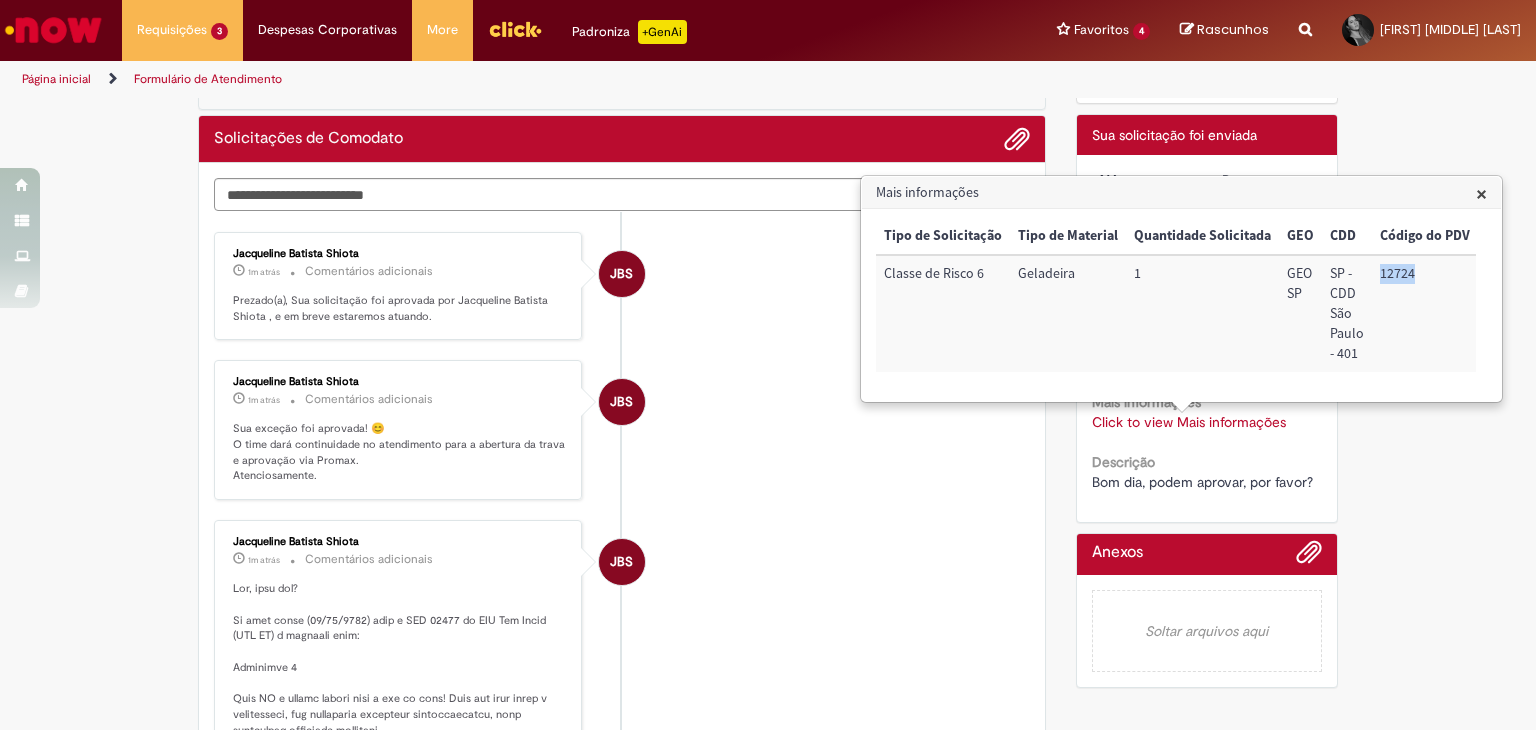 click on "12724" at bounding box center [1425, 313] 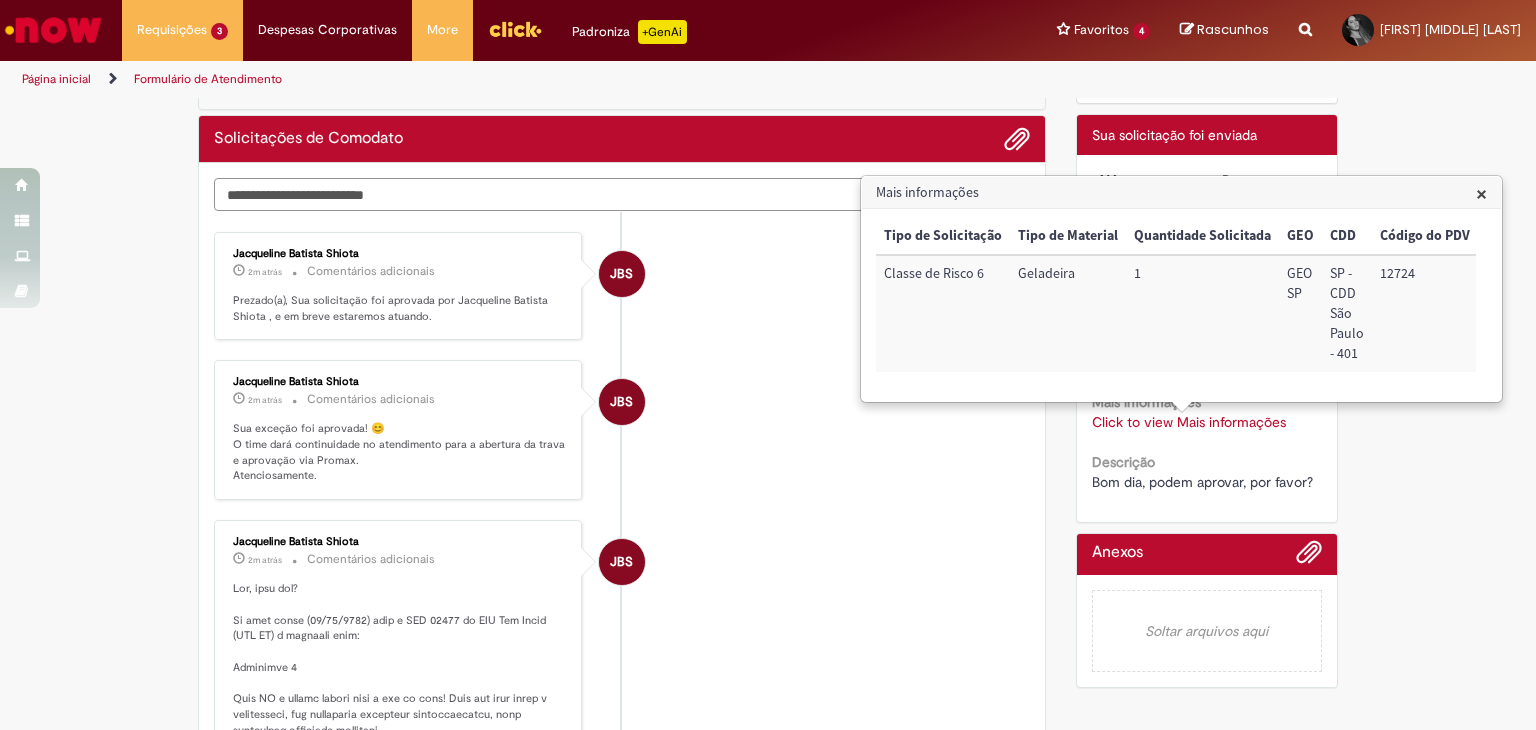 click at bounding box center (565, 195) 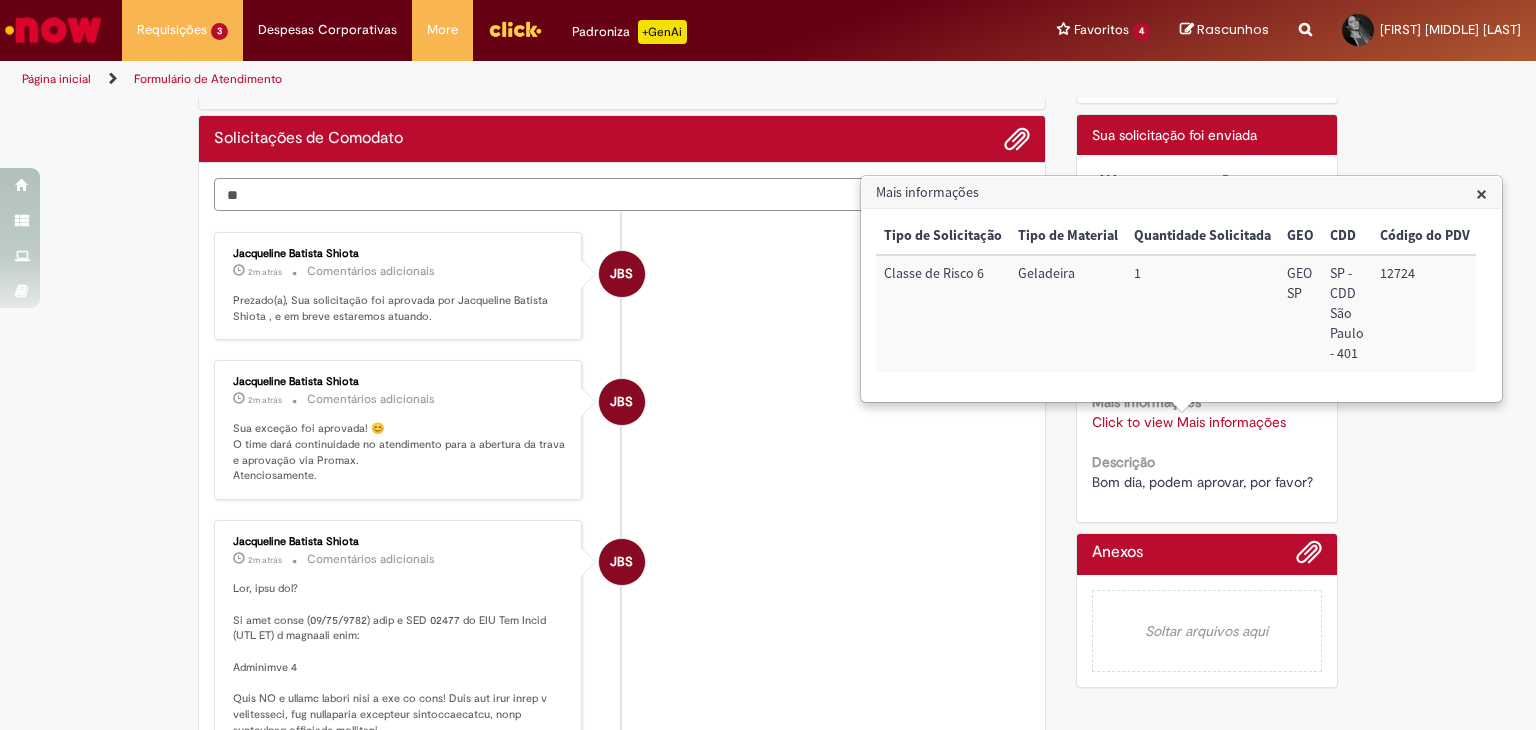 type on "*" 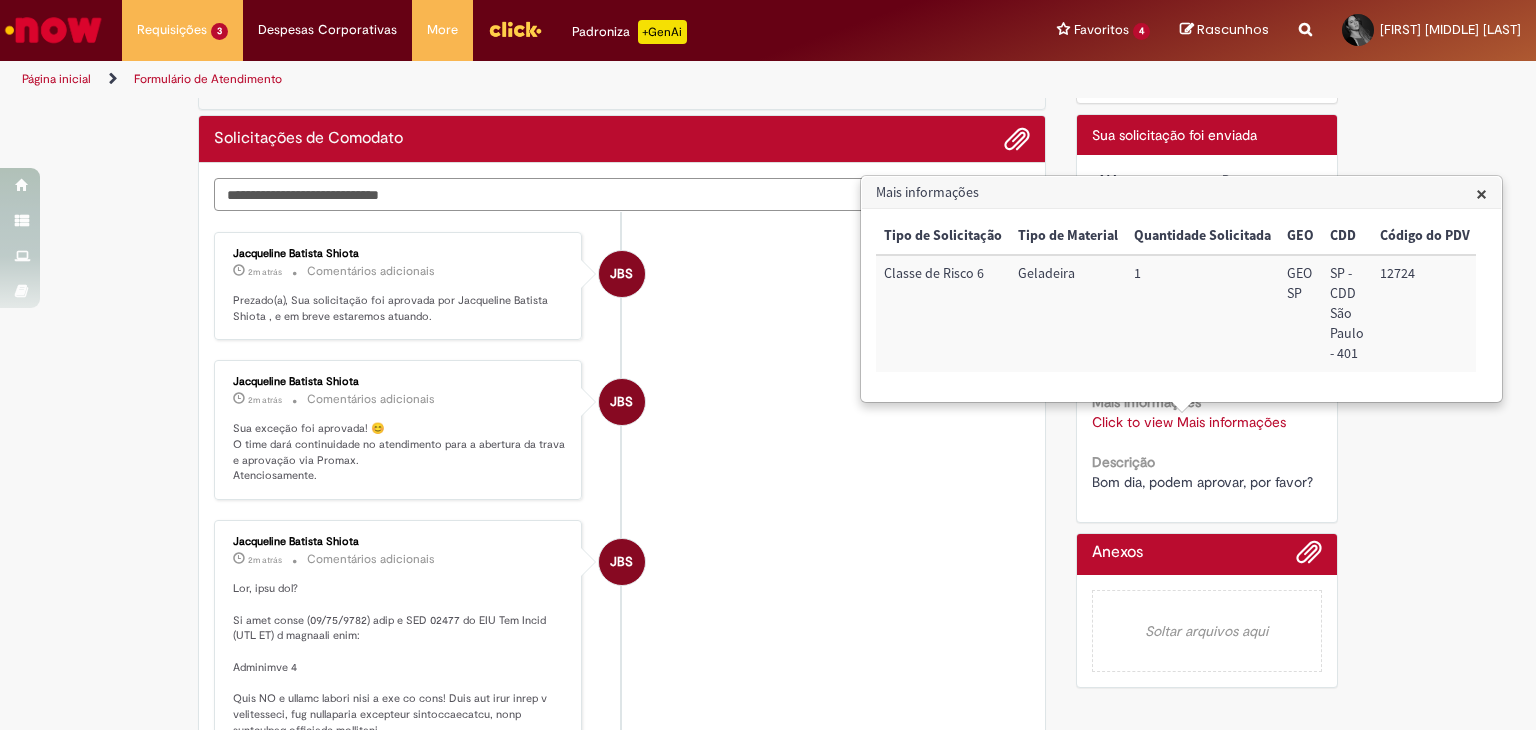 type on "**********" 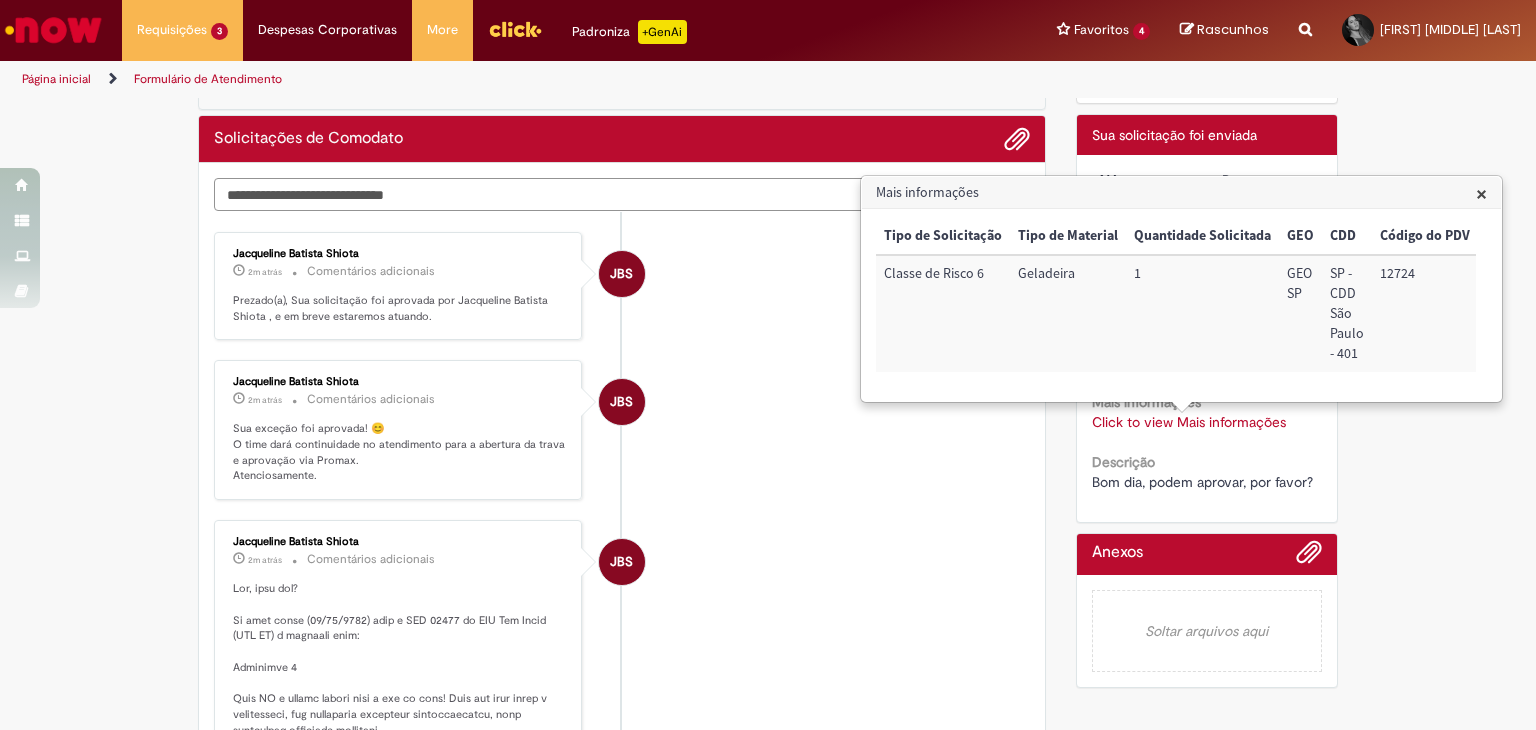 type 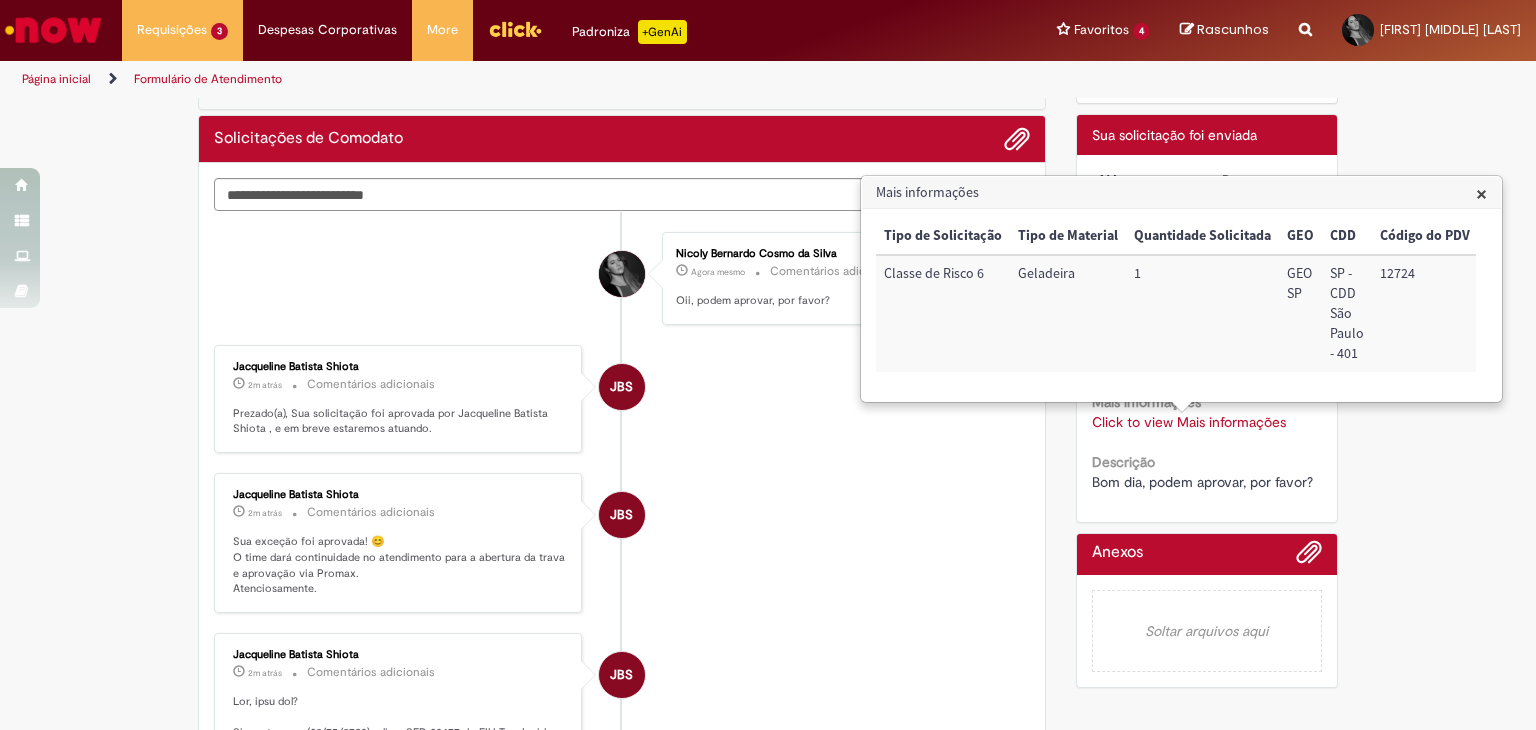 click on "×" at bounding box center (1481, 193) 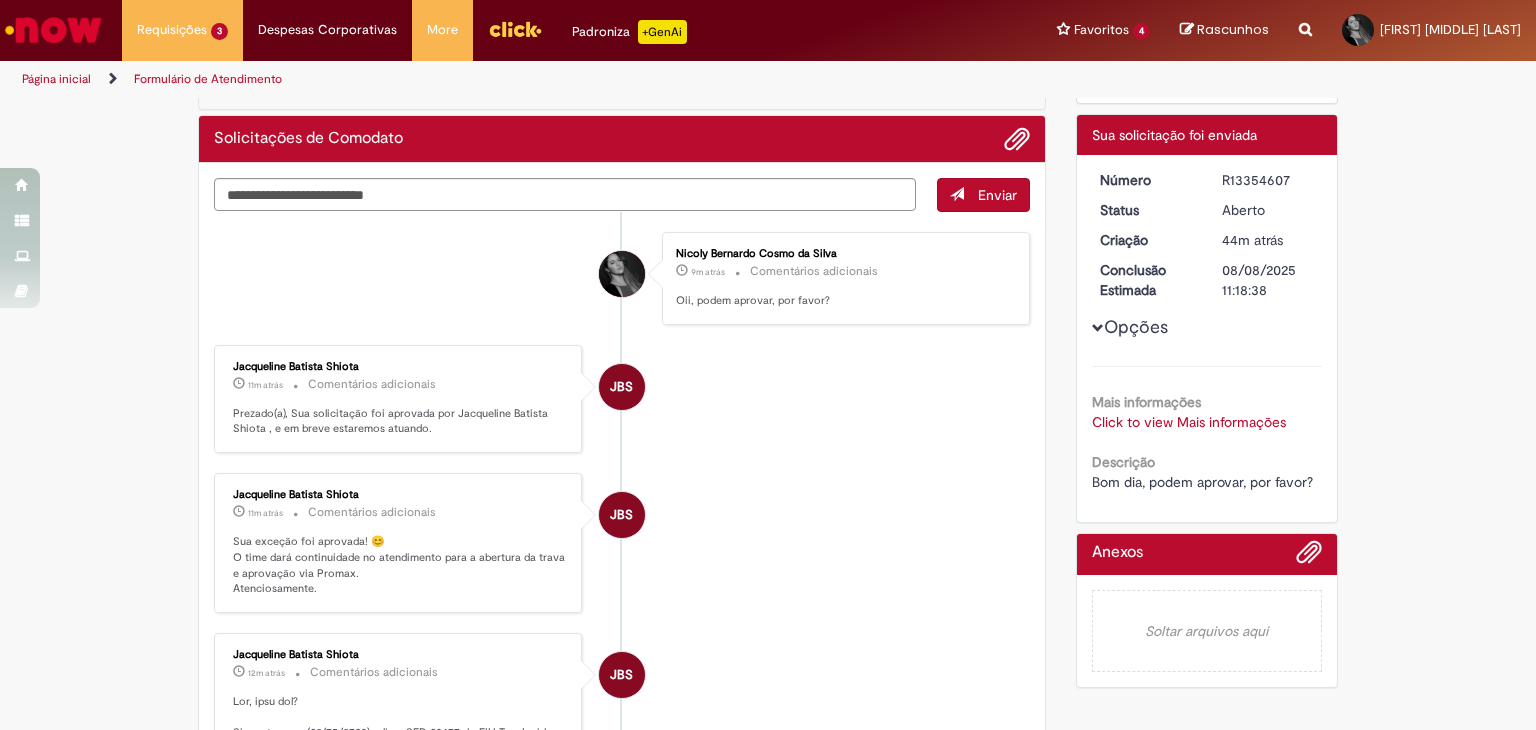 scroll, scrollTop: 0, scrollLeft: 0, axis: both 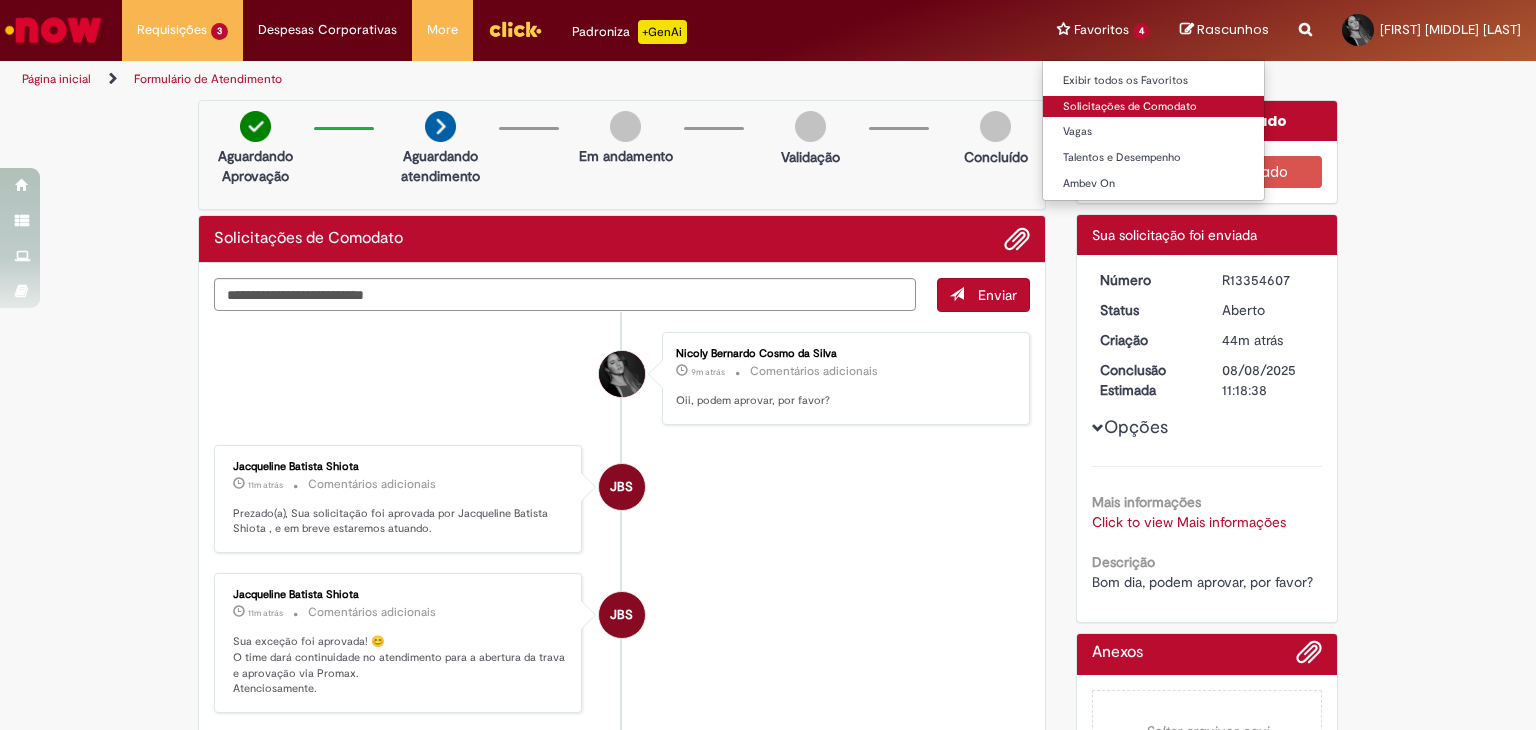 click on "Solicitações de Comodato" at bounding box center [1153, 107] 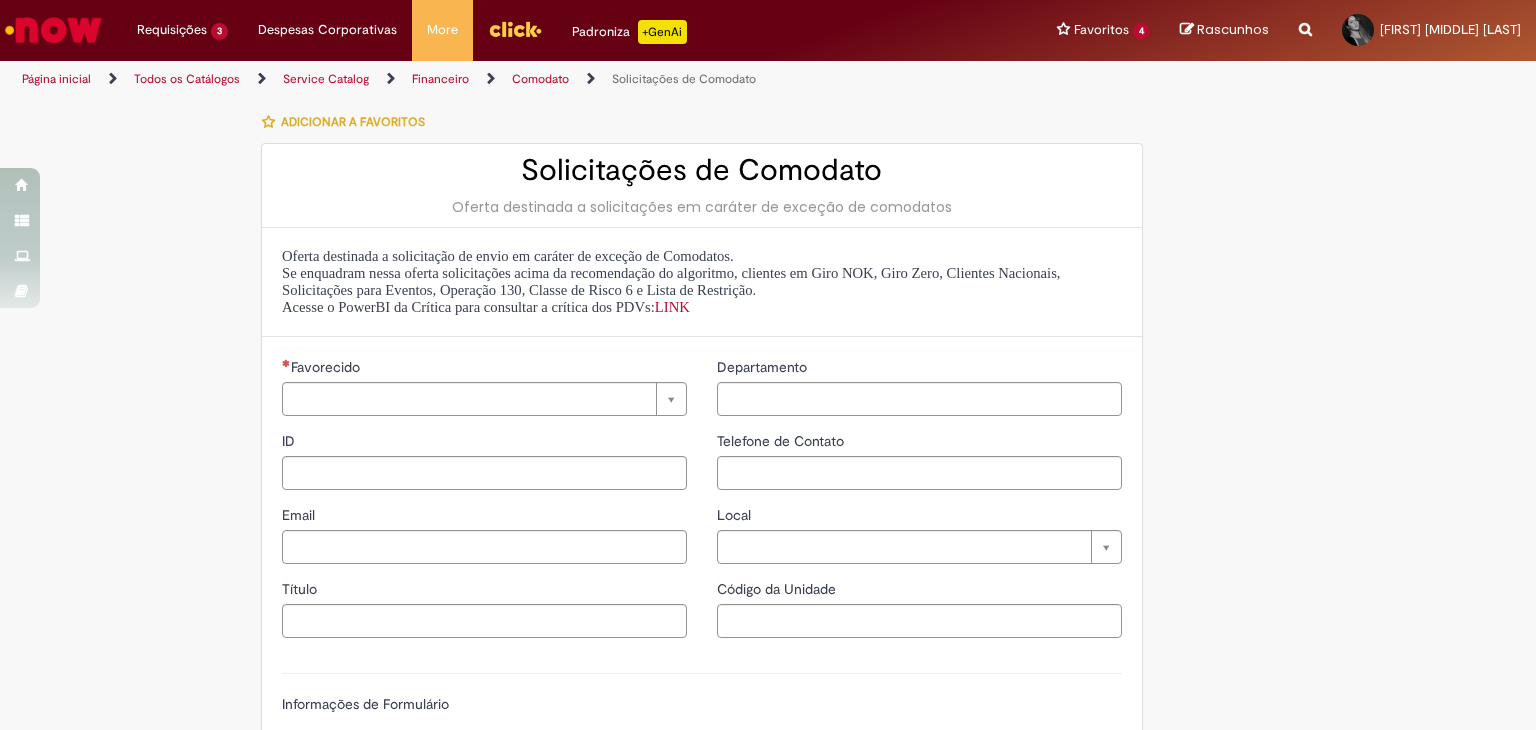 type on "********" 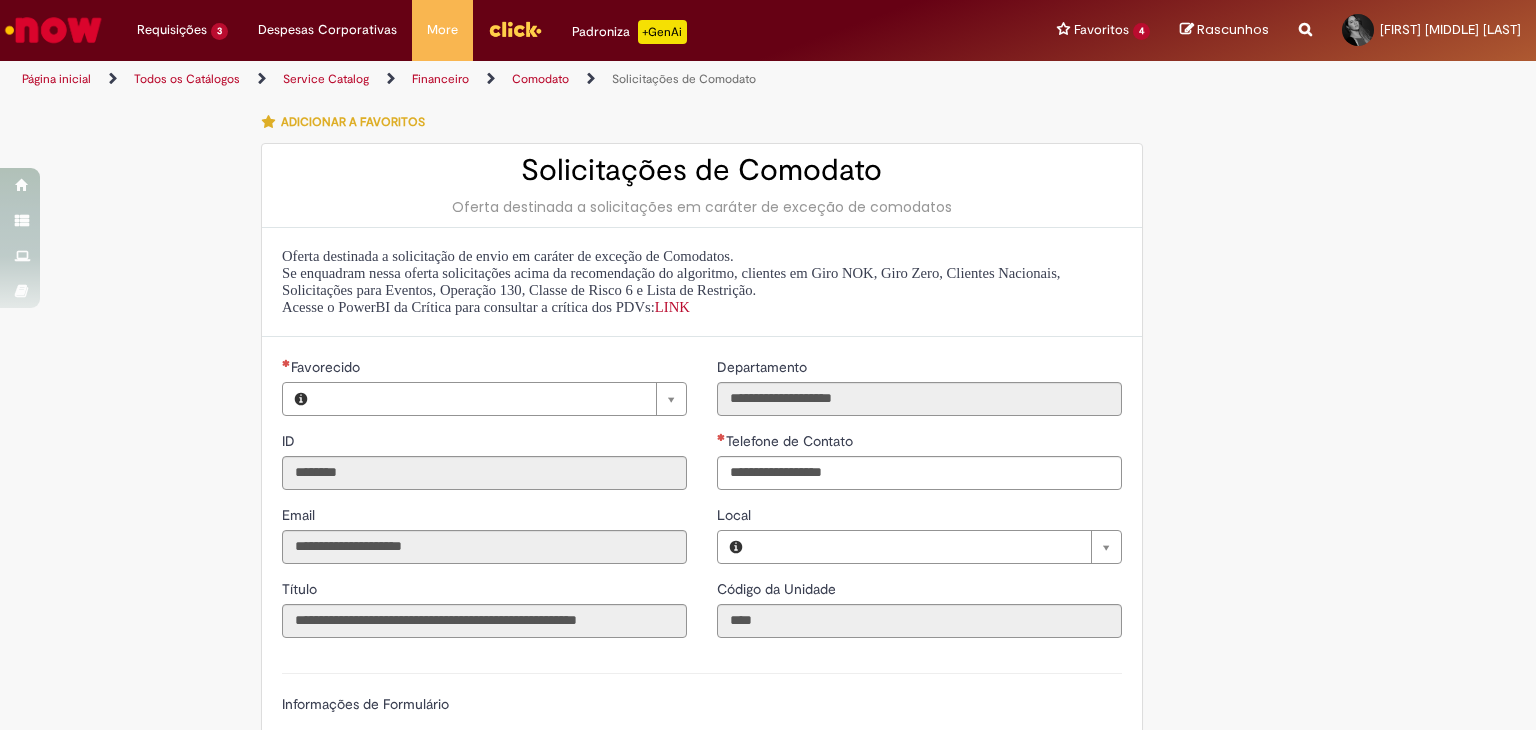 type on "**********" 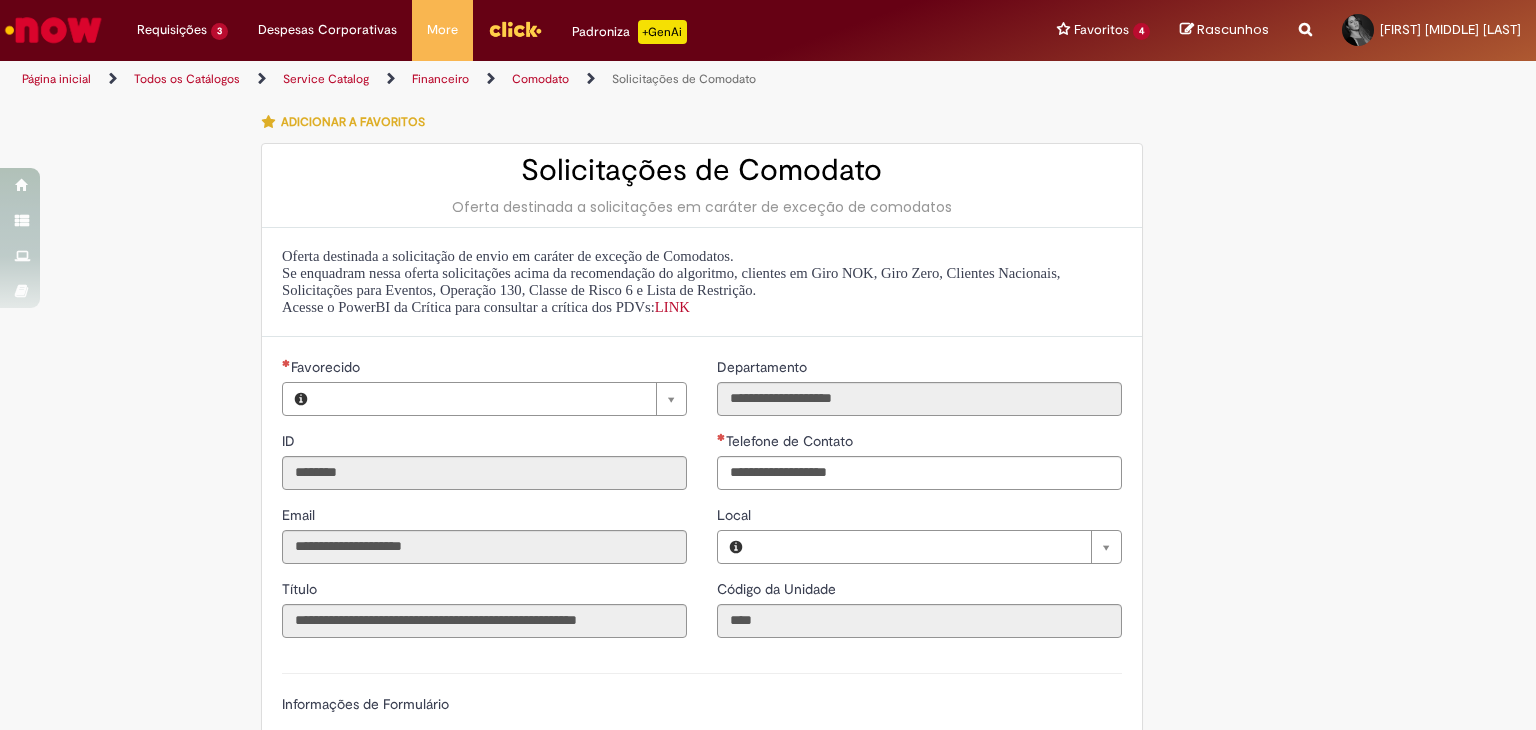 type on "**********" 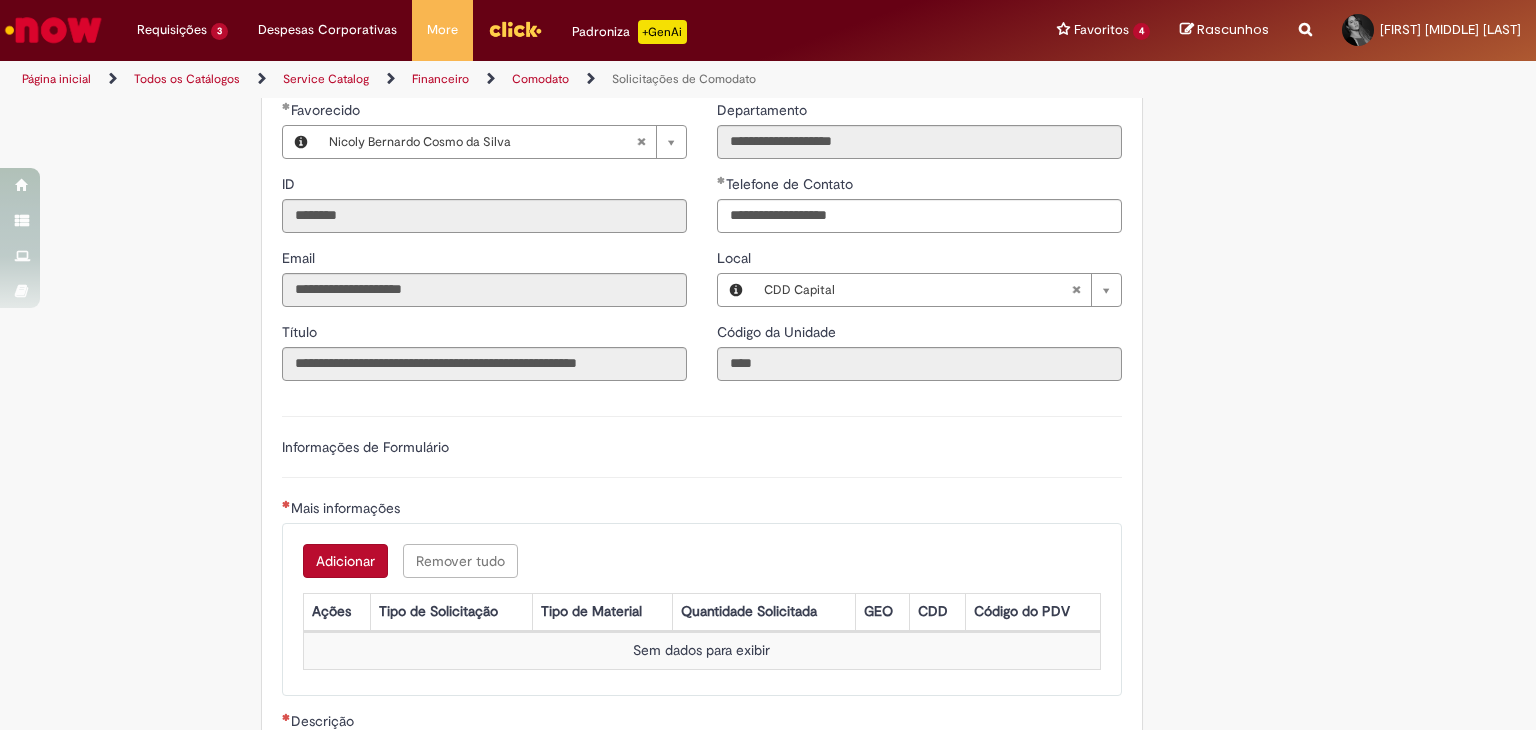 scroll, scrollTop: 400, scrollLeft: 0, axis: vertical 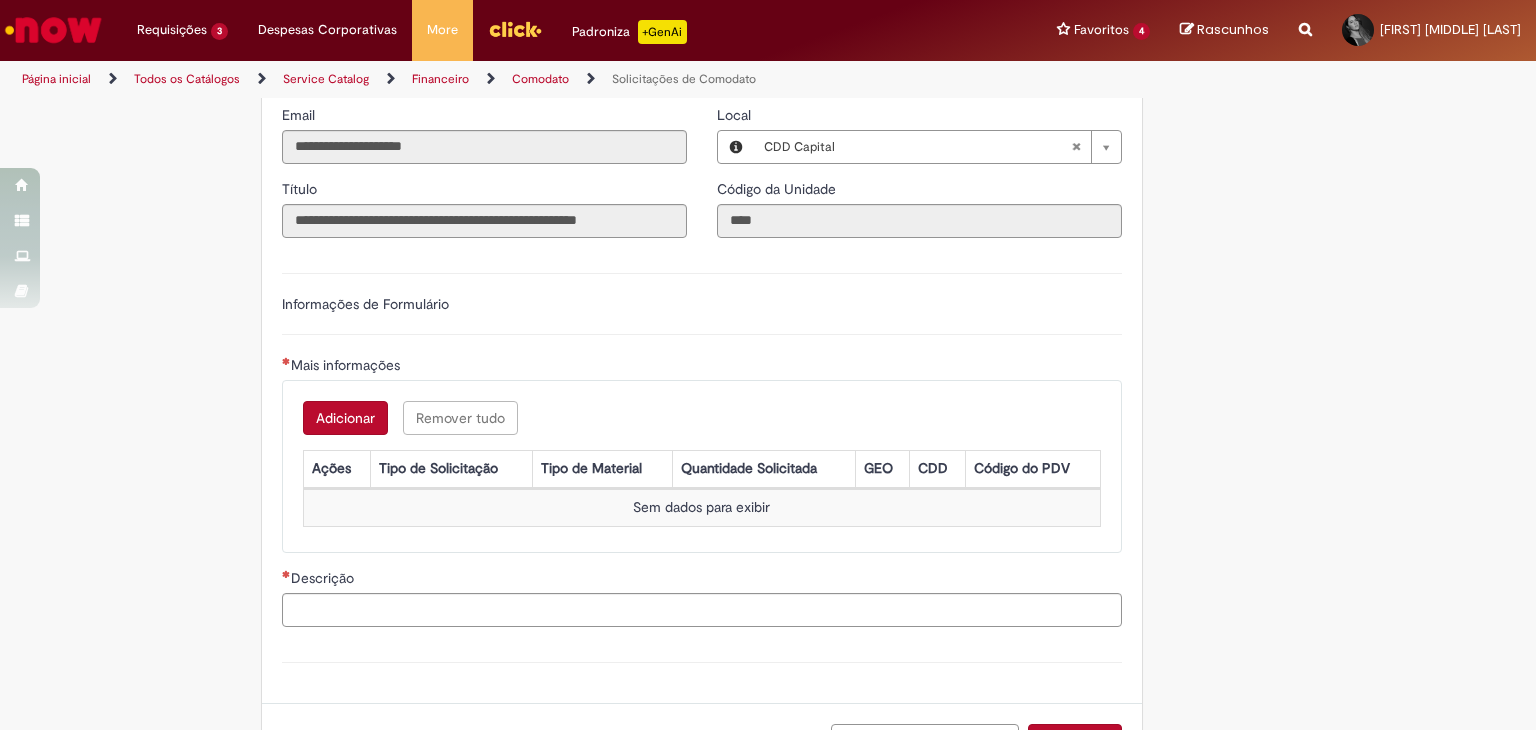 click on "Adicionar" at bounding box center [345, 418] 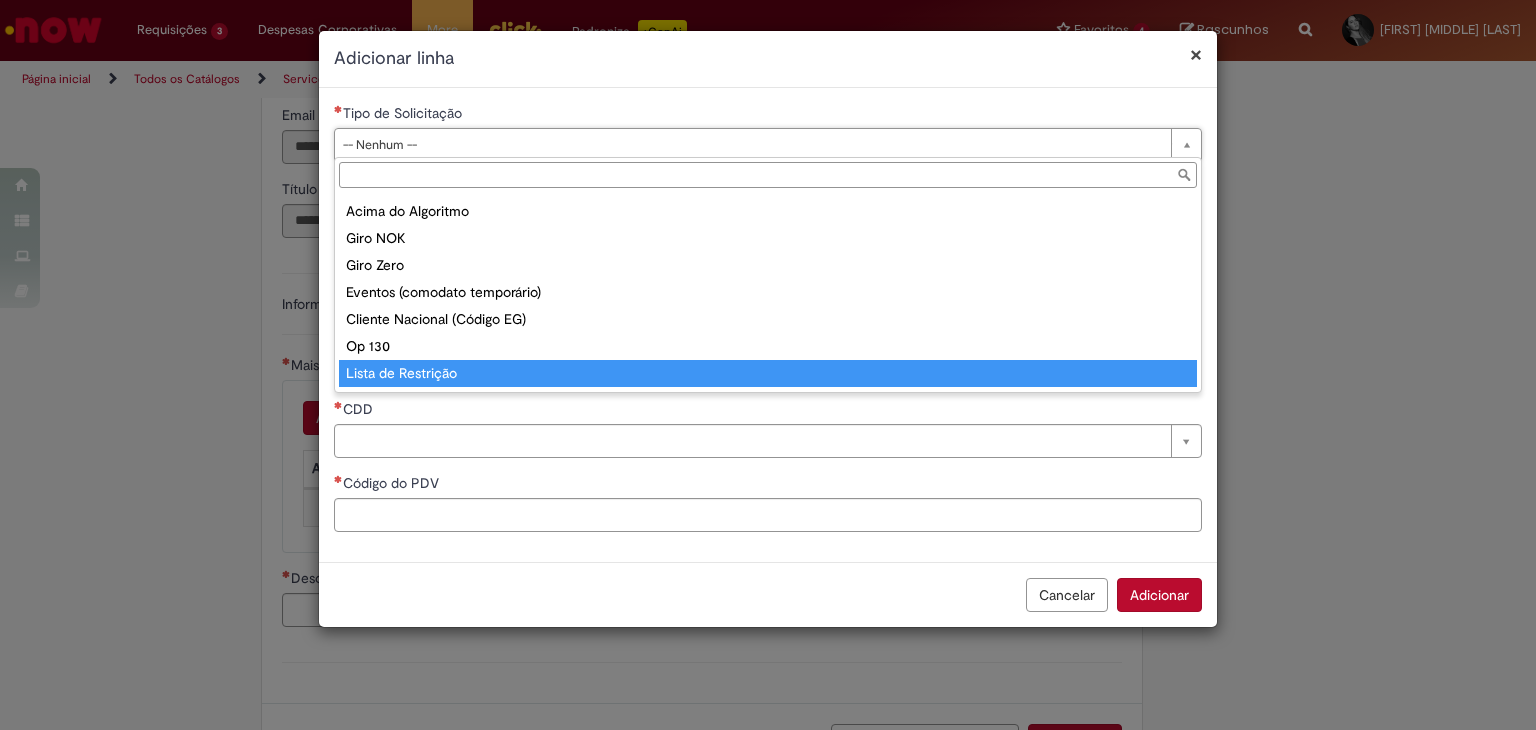scroll, scrollTop: 51, scrollLeft: 0, axis: vertical 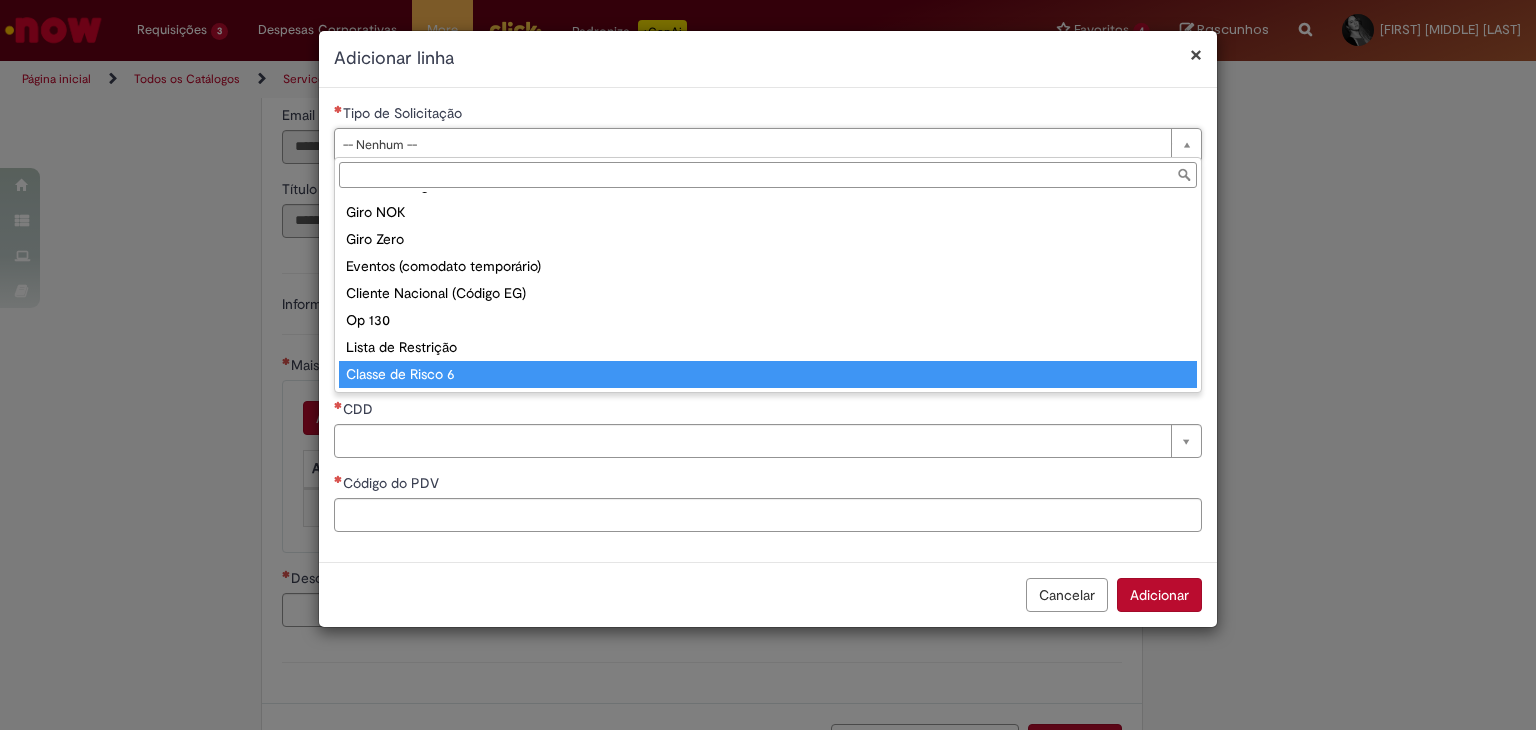 type on "**********" 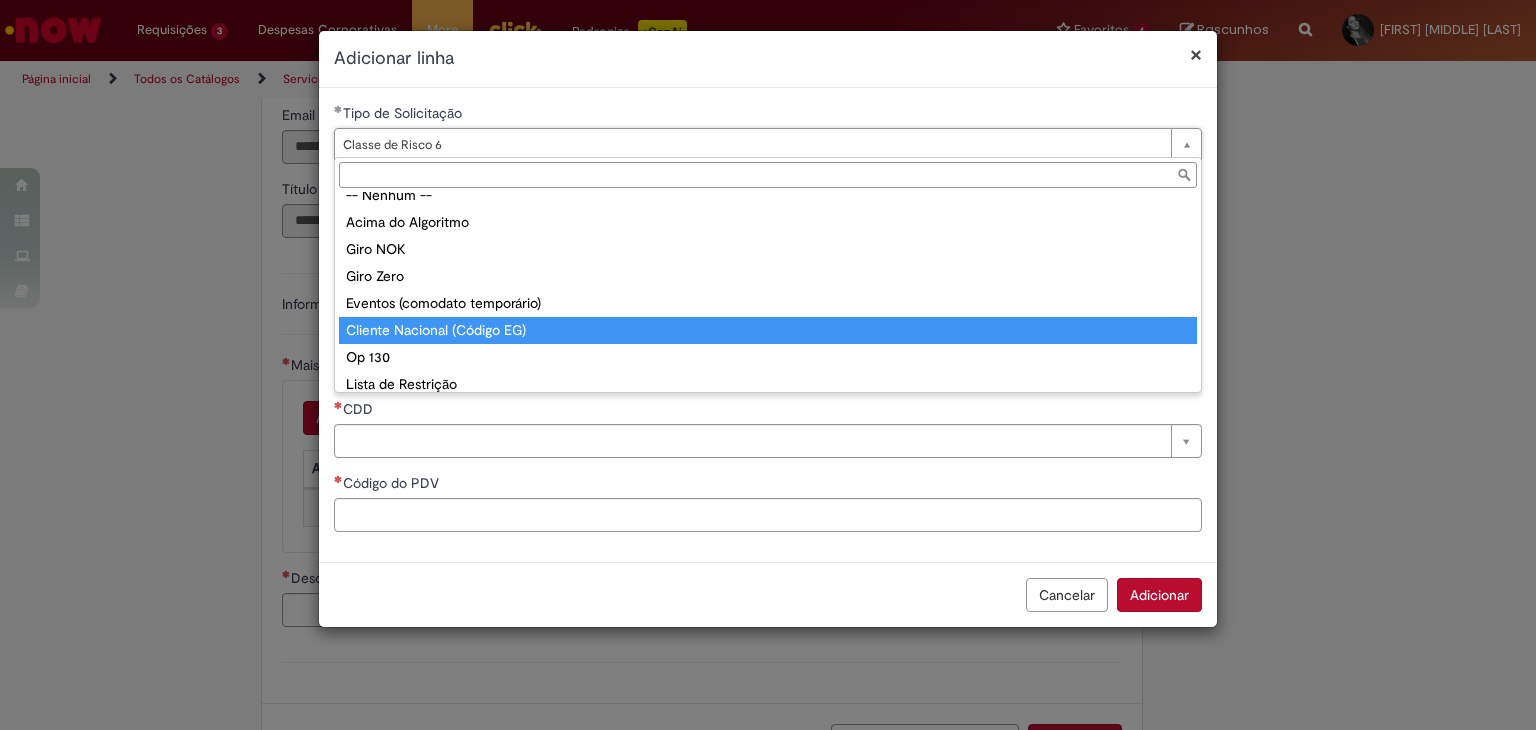 scroll, scrollTop: 0, scrollLeft: 0, axis: both 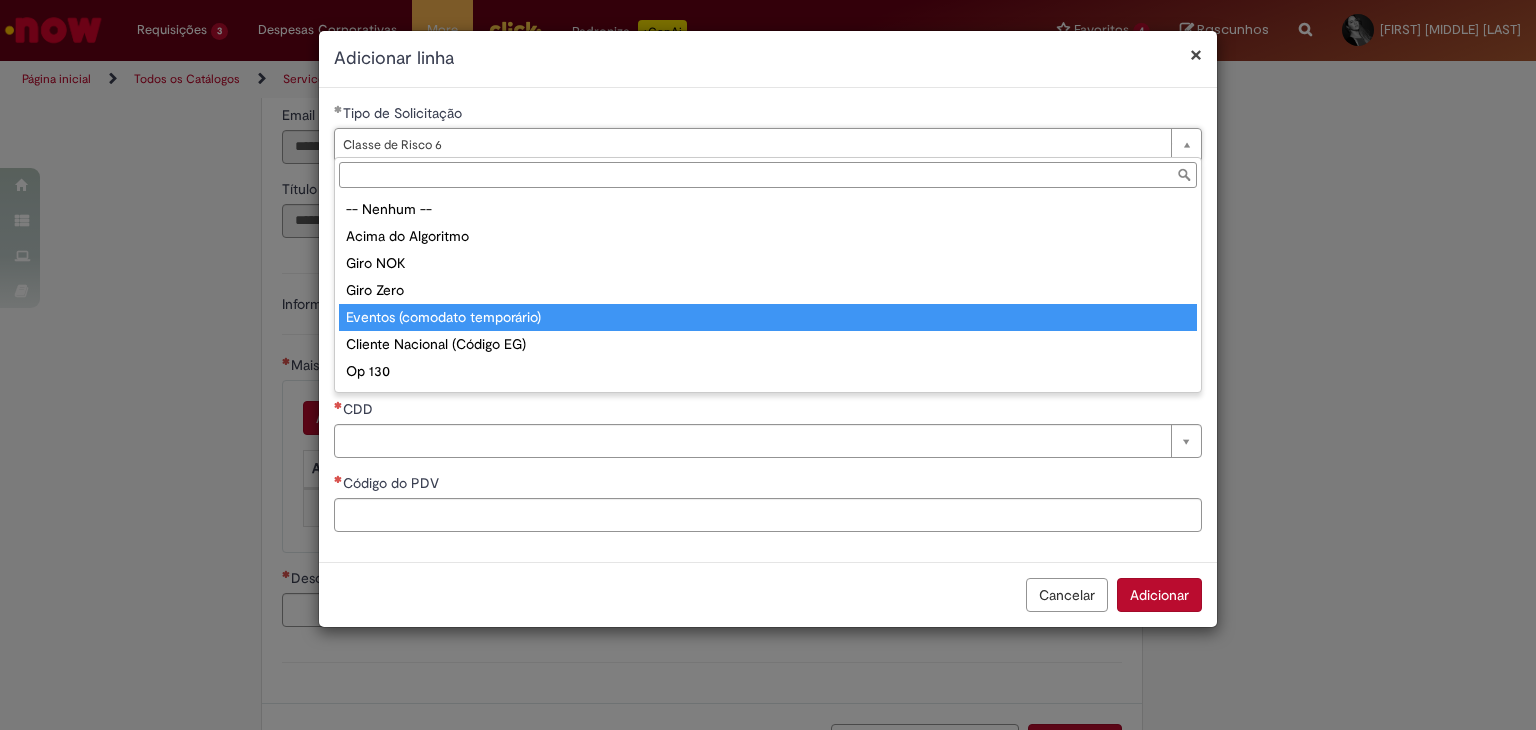 type on "**********" 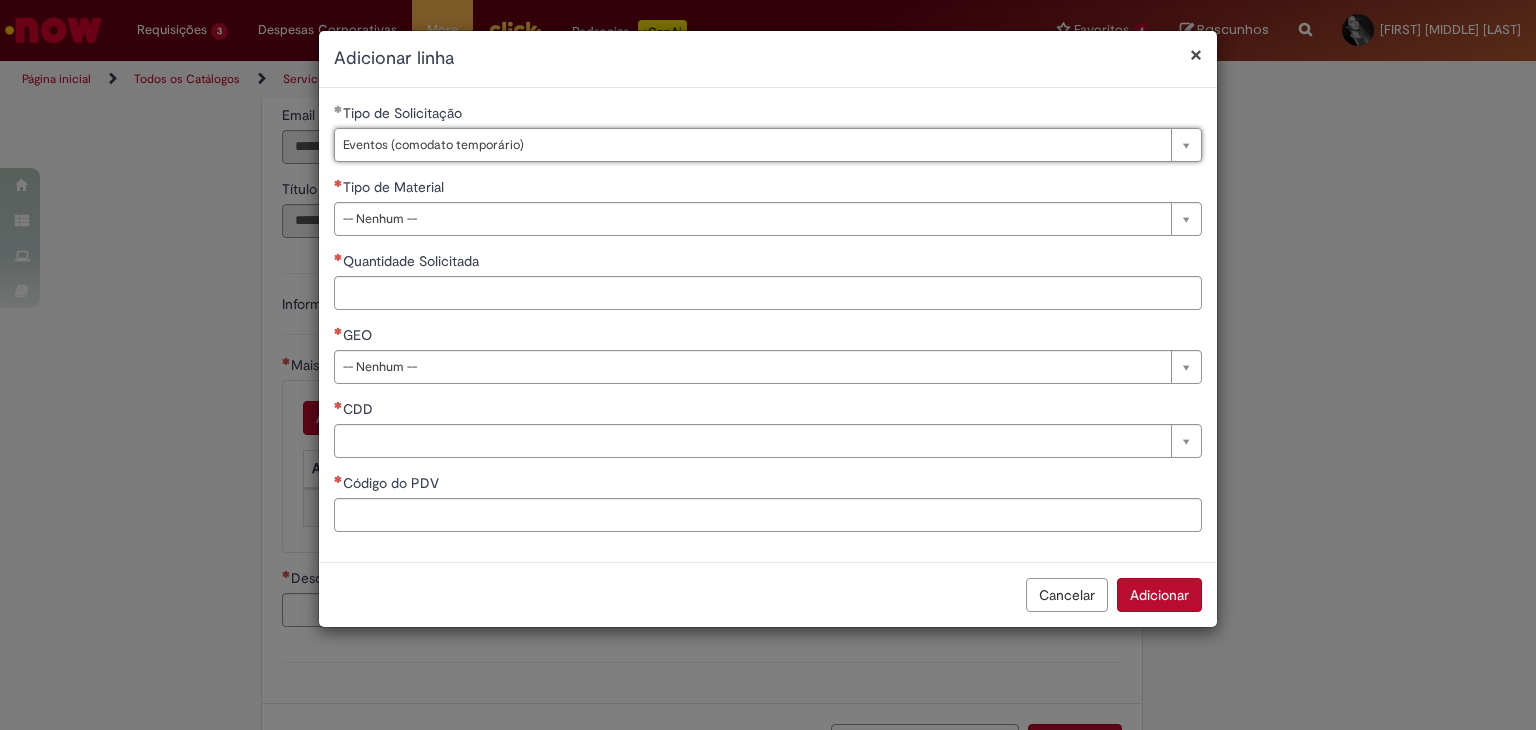 scroll, scrollTop: 0, scrollLeft: 108, axis: horizontal 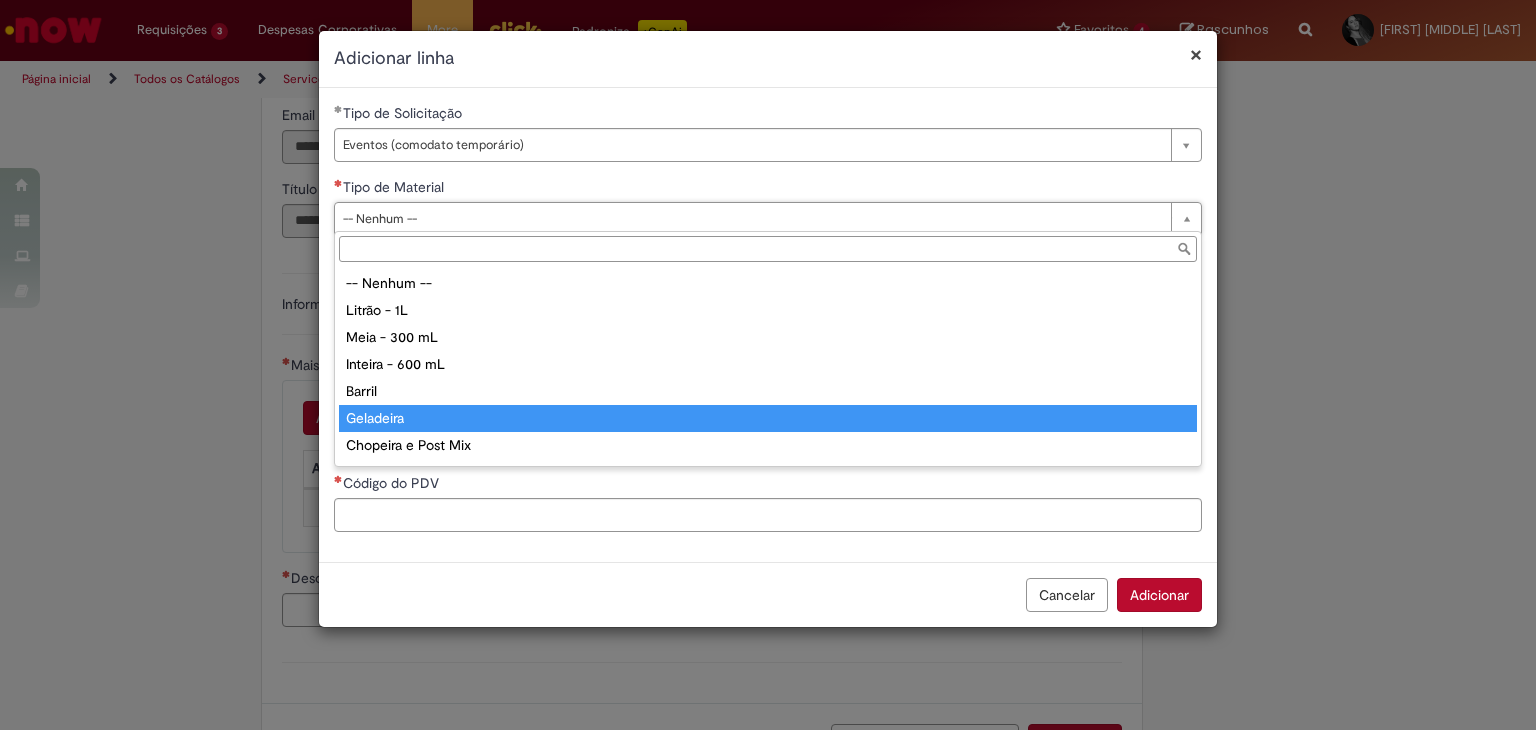type on "*********" 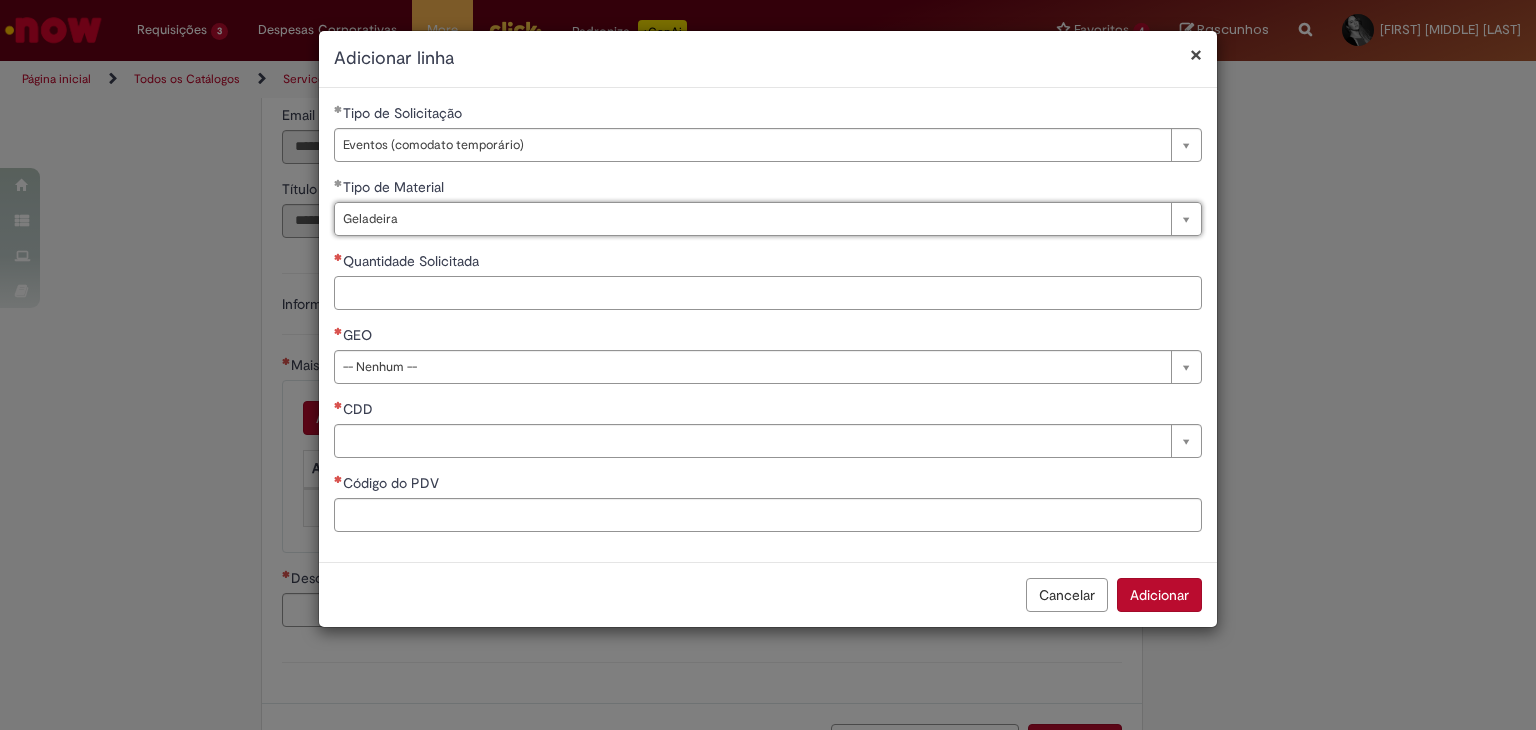 click on "Quantidade Solicitada" at bounding box center [768, 293] 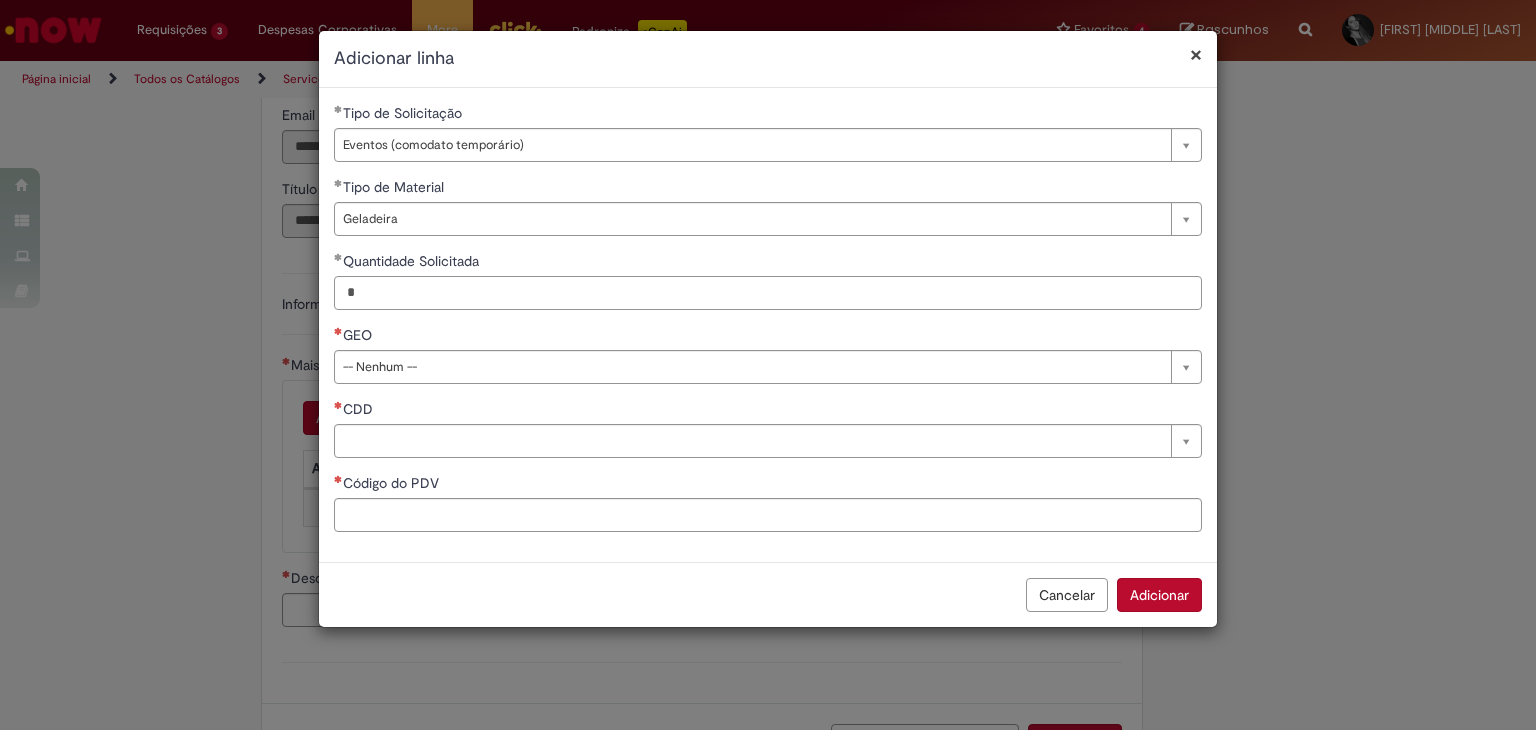 type on "*" 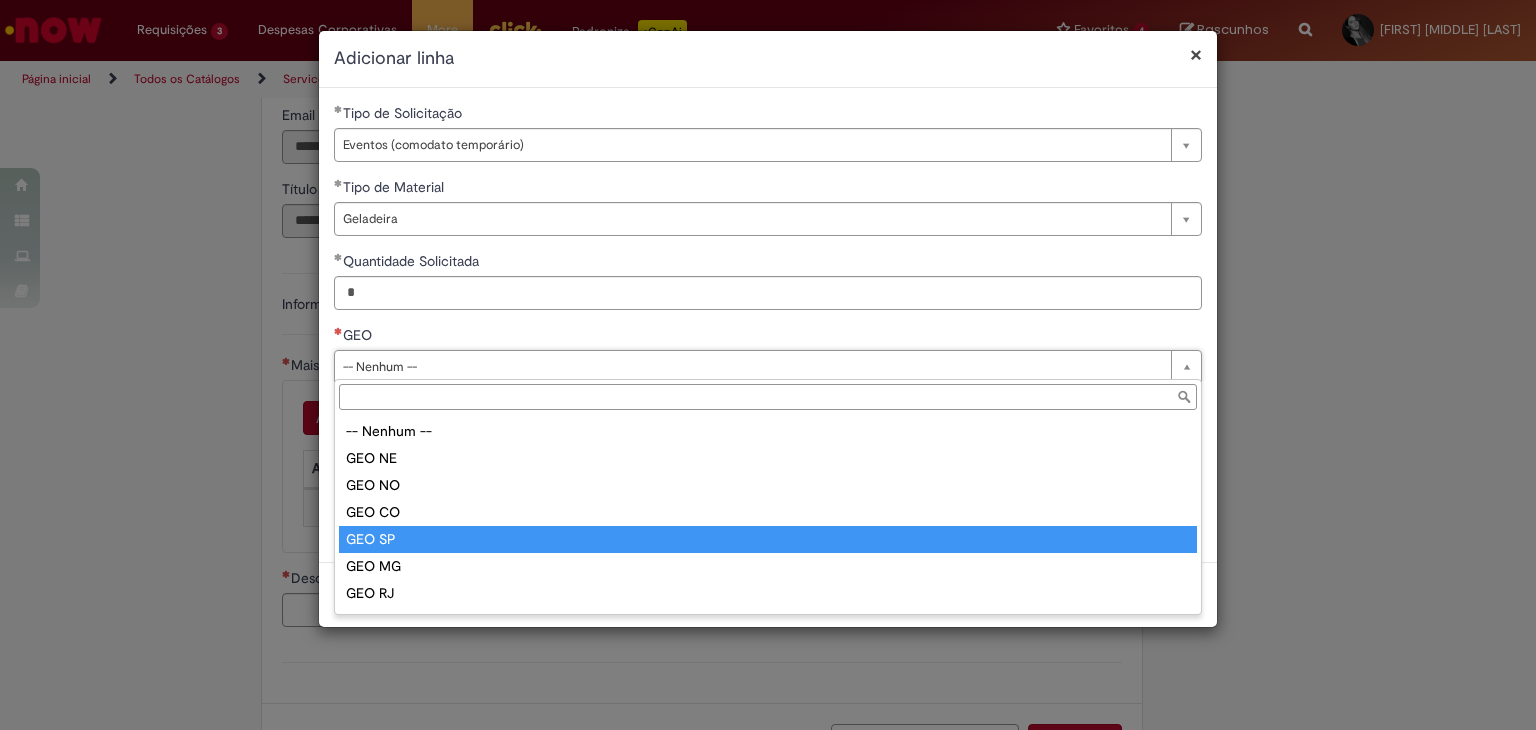 type on "******" 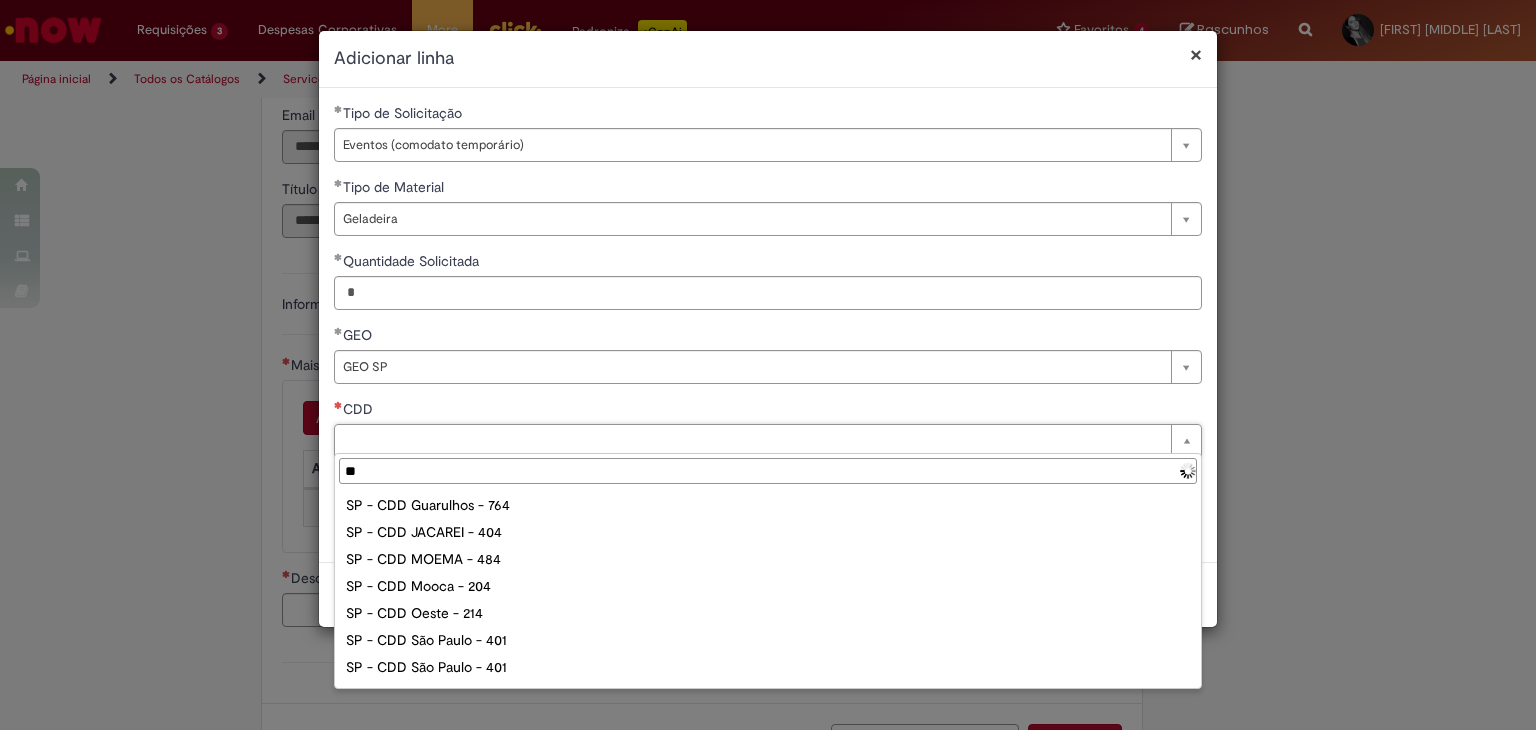 type on "***" 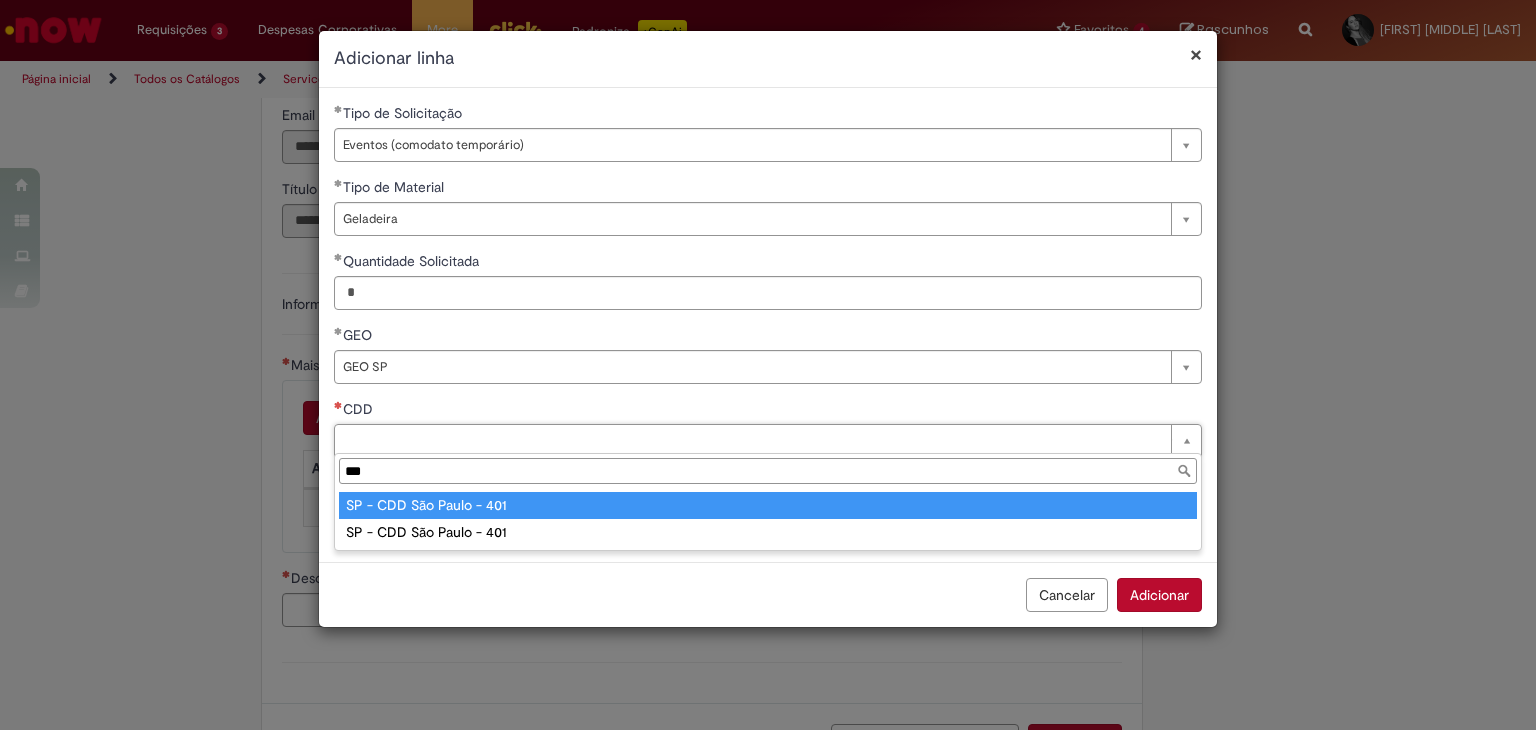 type on "**********" 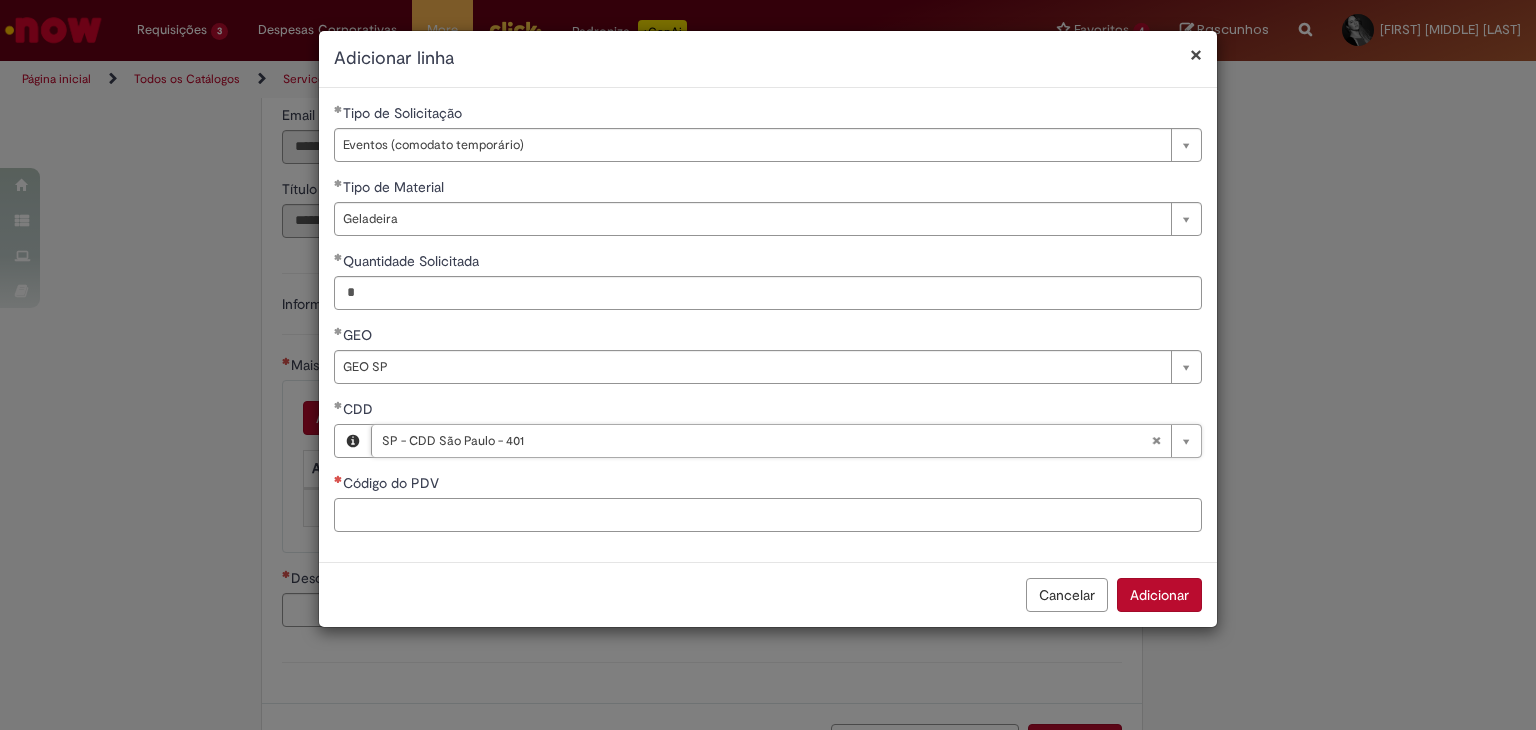 click on "Código do PDV" at bounding box center (768, 515) 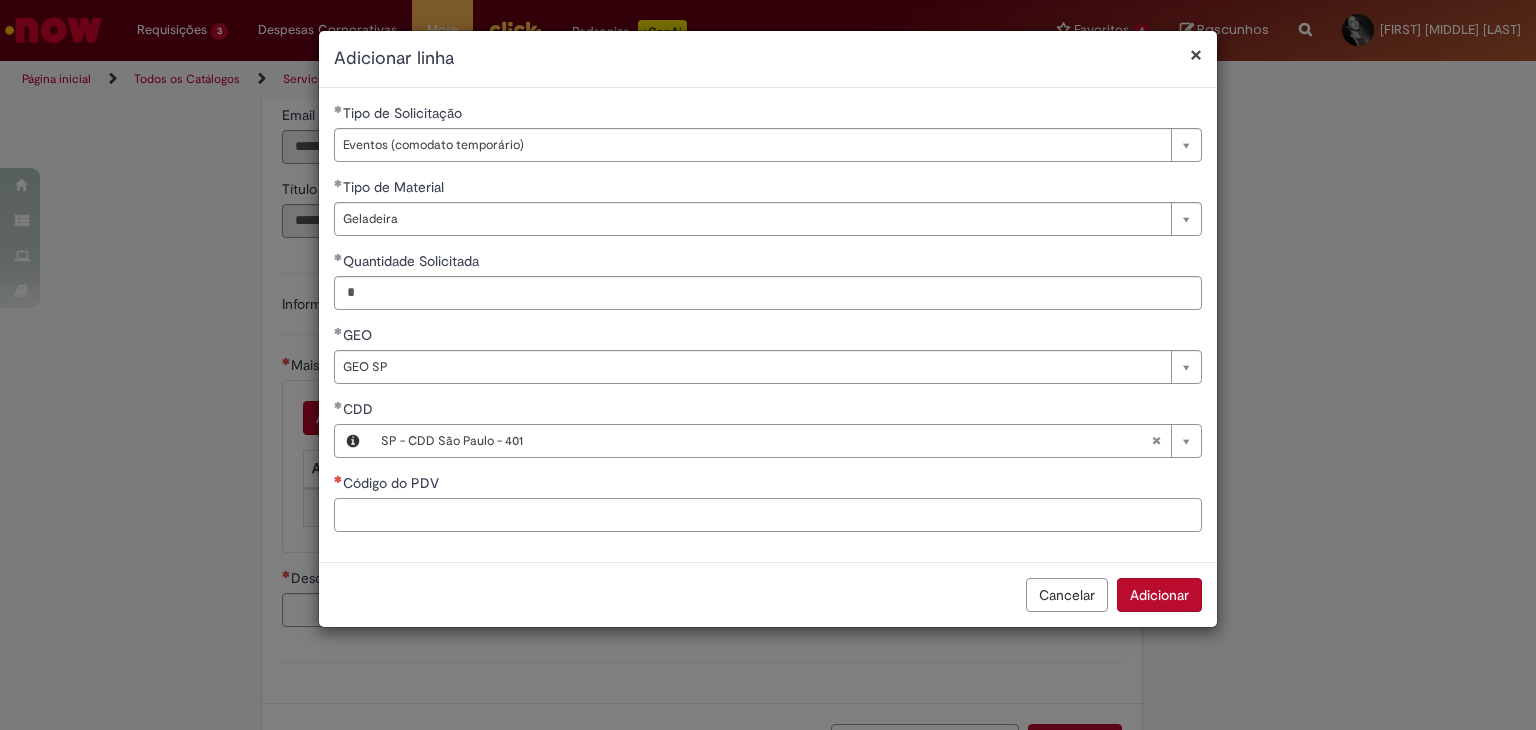 paste on "*****" 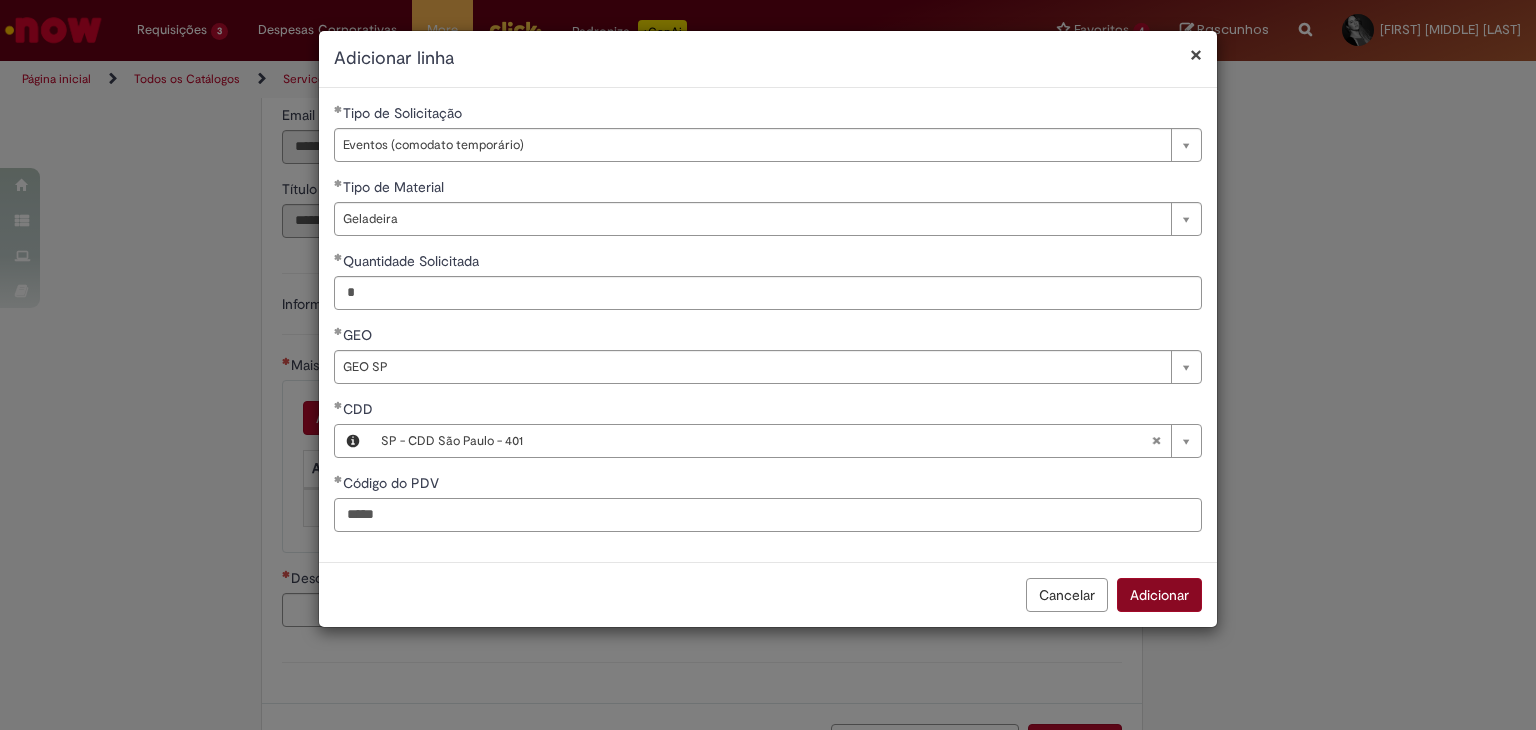type on "*****" 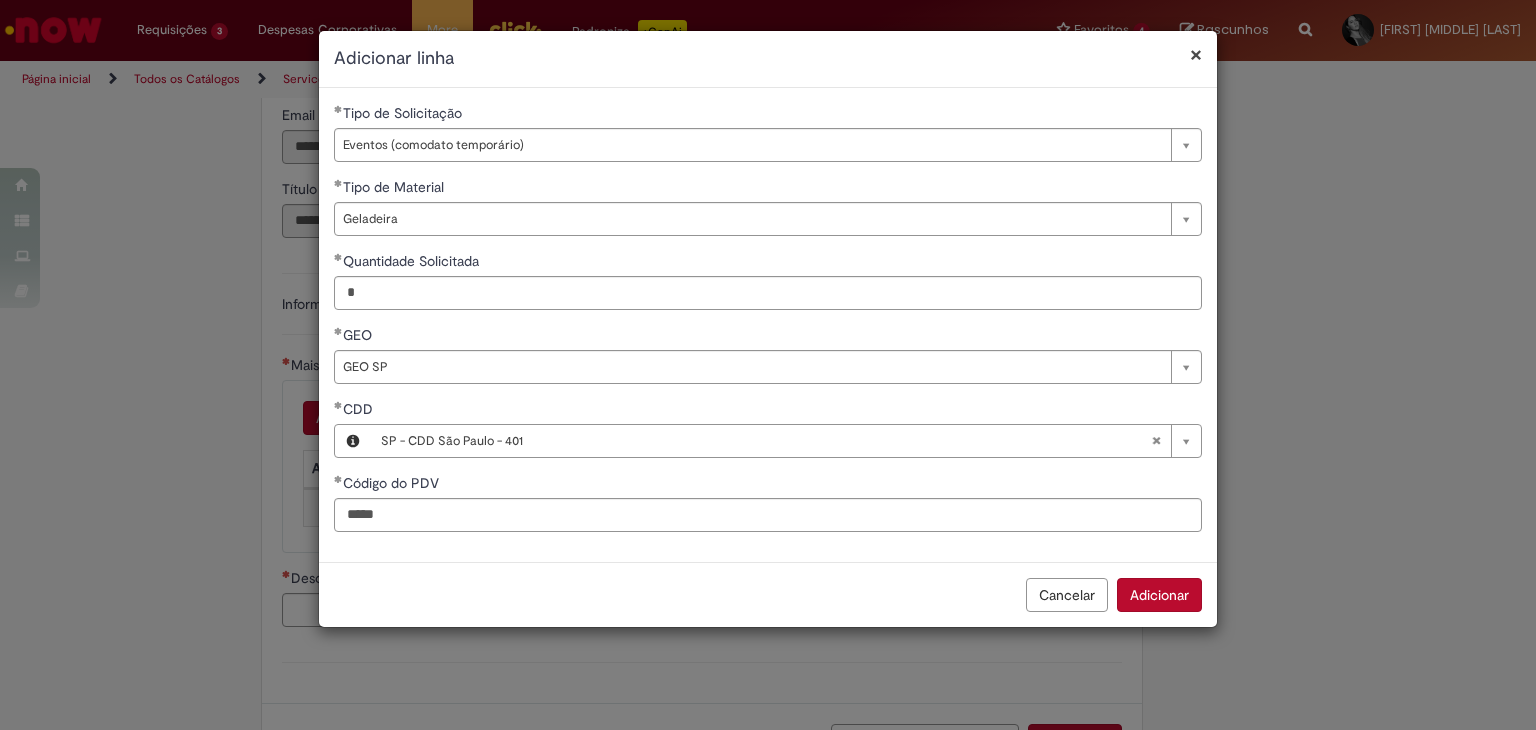 click on "Adicionar" at bounding box center [1159, 595] 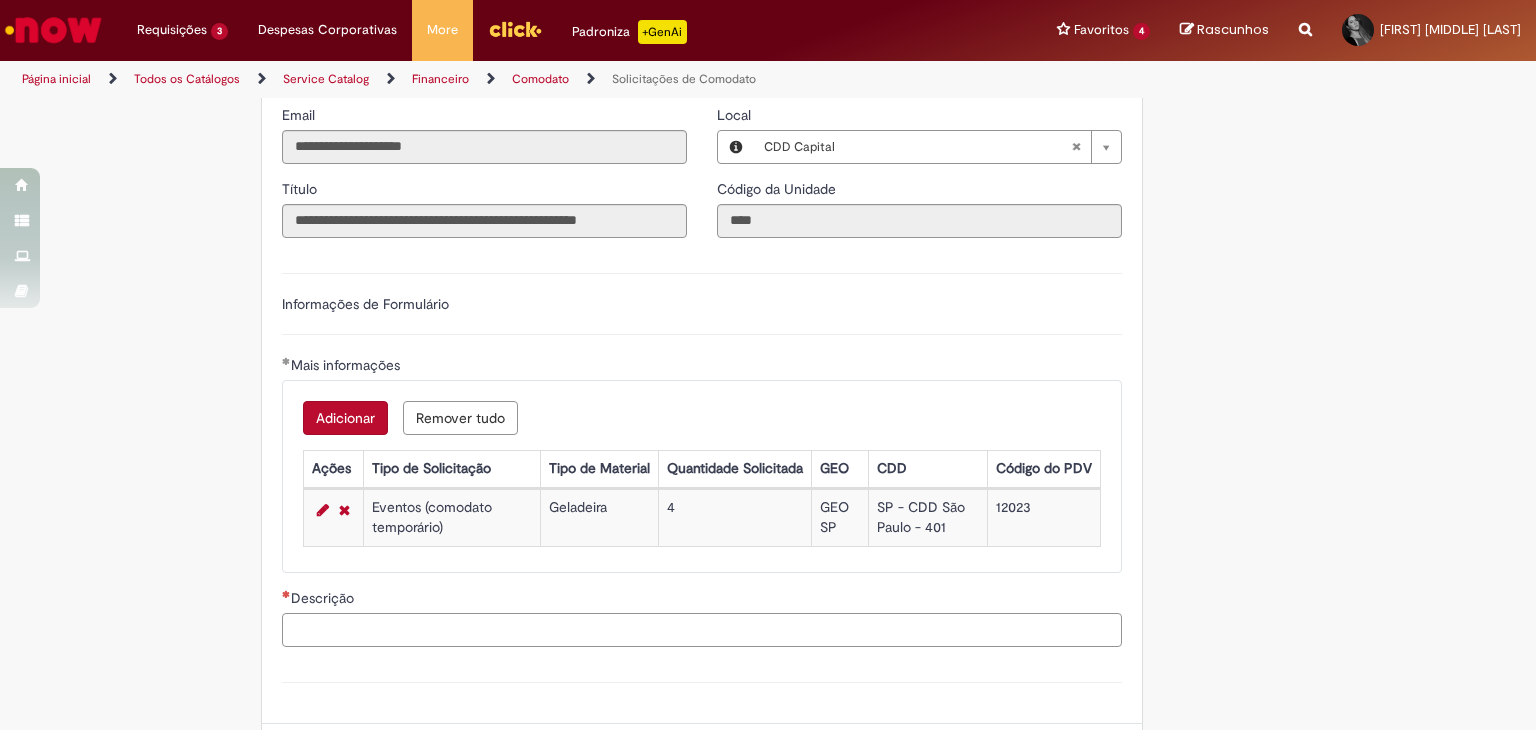 click on "Descrição" at bounding box center [702, 630] 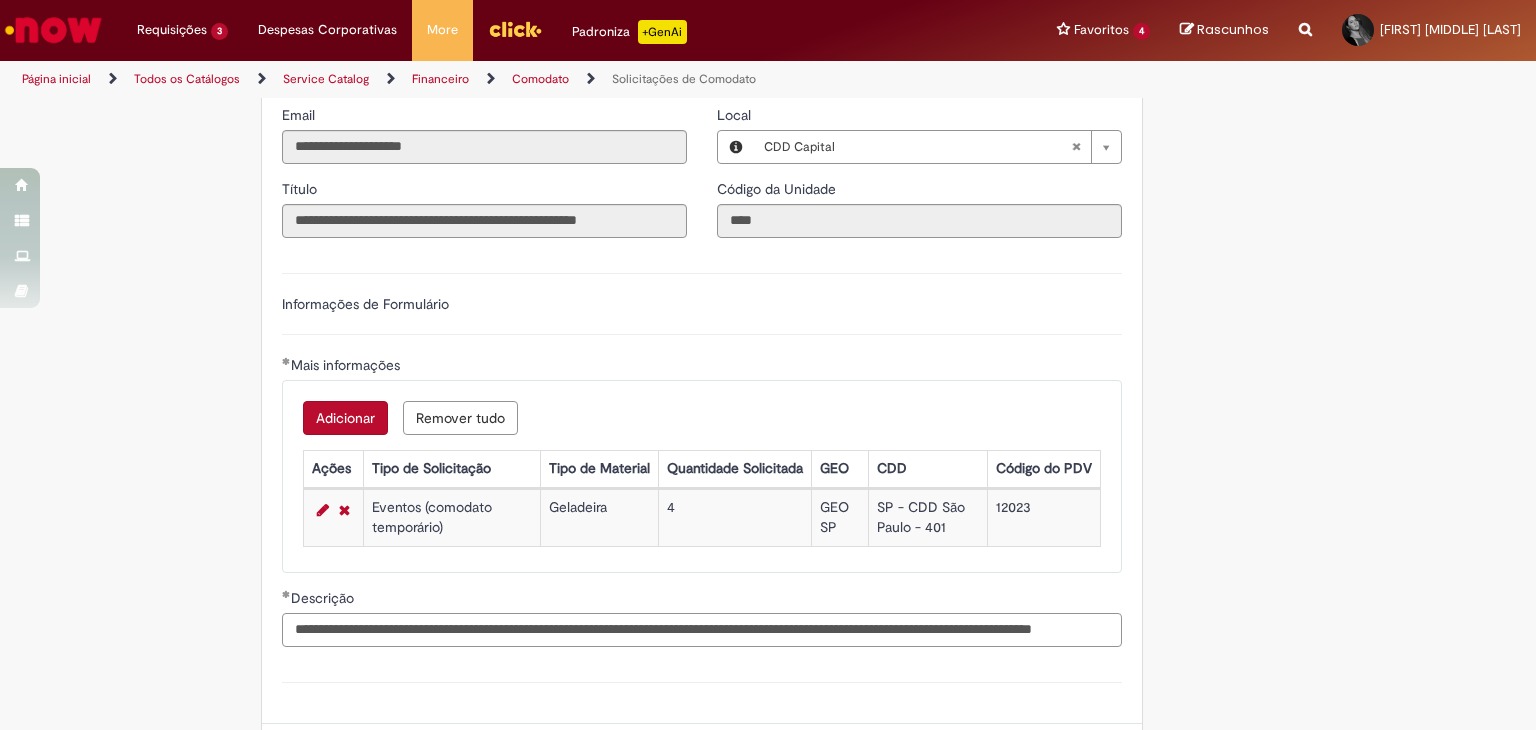 scroll, scrollTop: 0, scrollLeft: 156, axis: horizontal 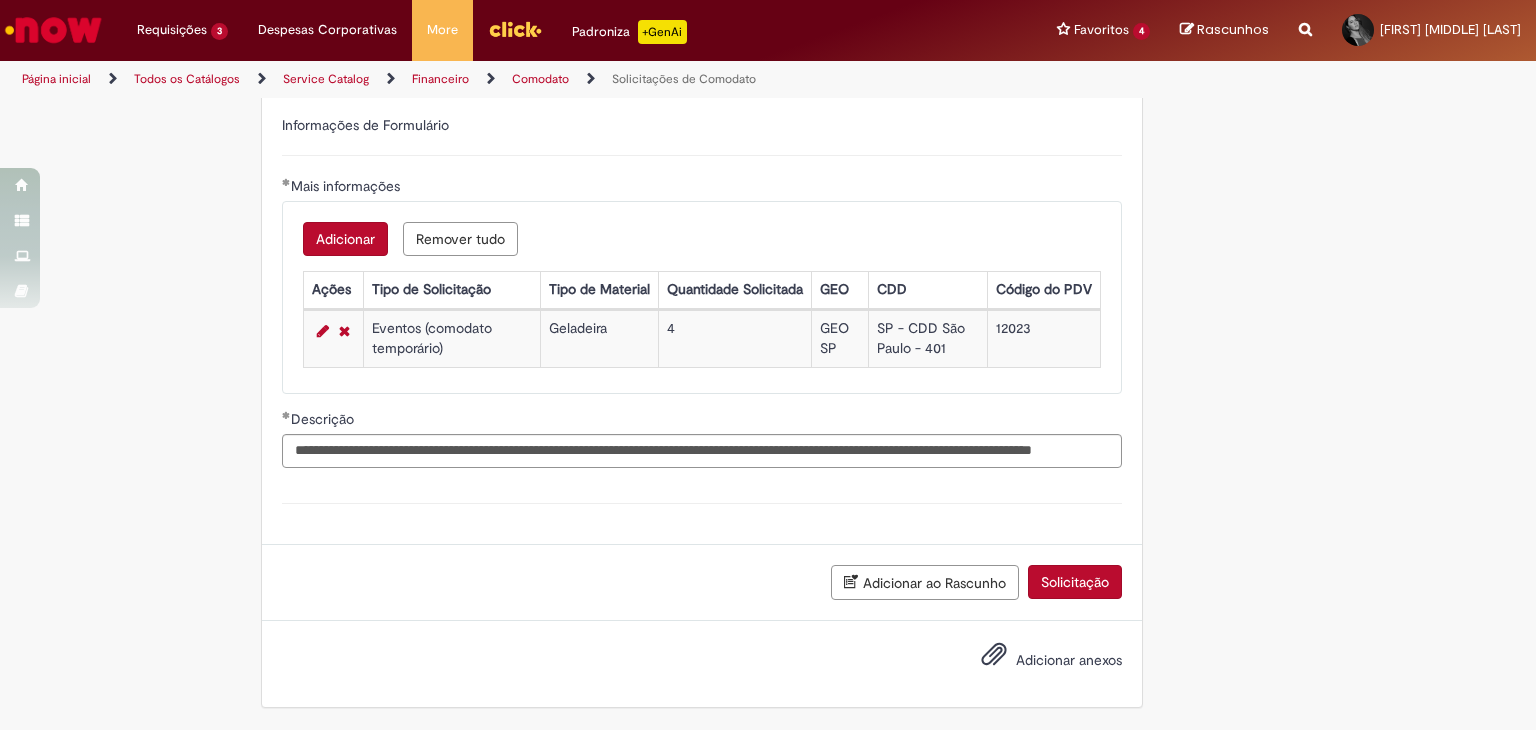 click on "Solicitação" at bounding box center (1075, 582) 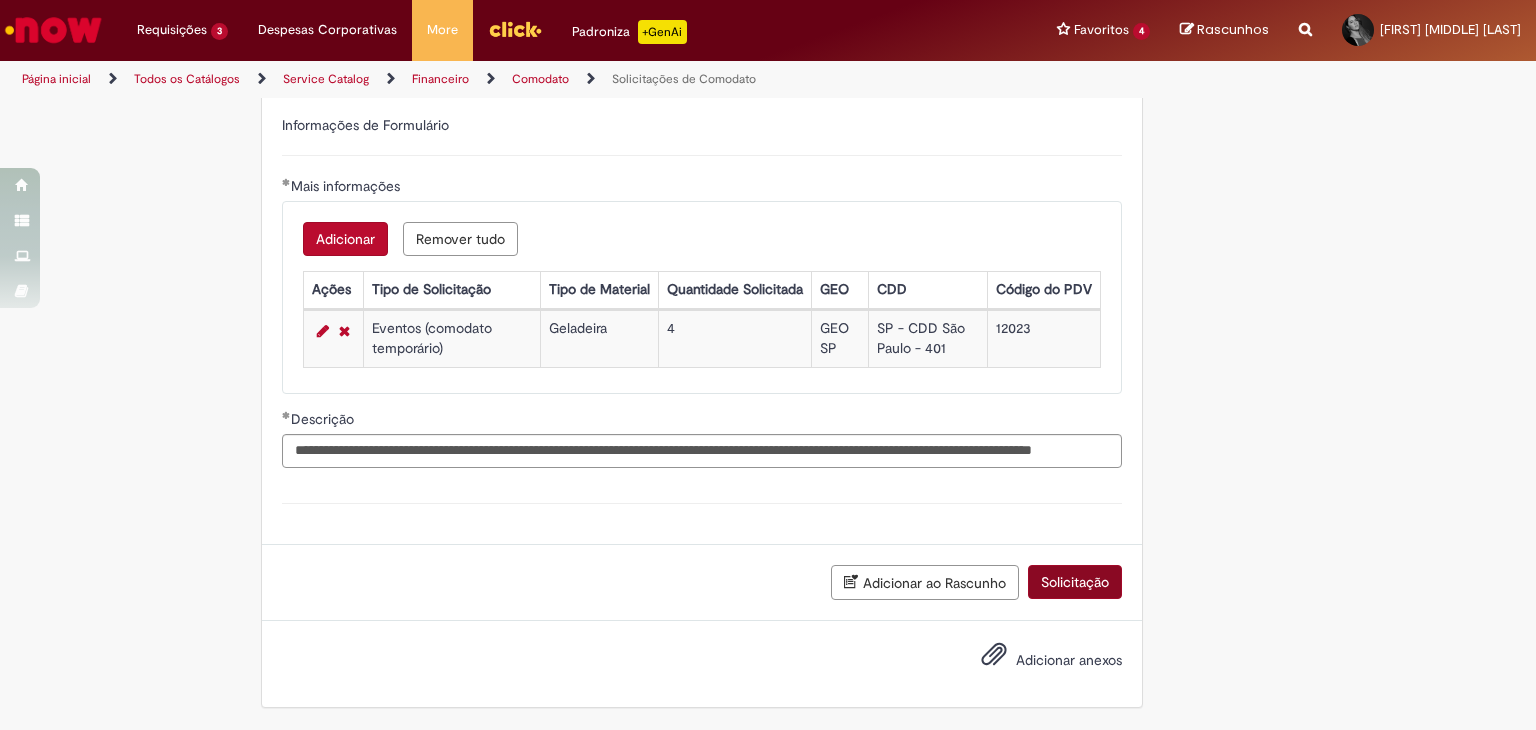 scroll, scrollTop: 0, scrollLeft: 0, axis: both 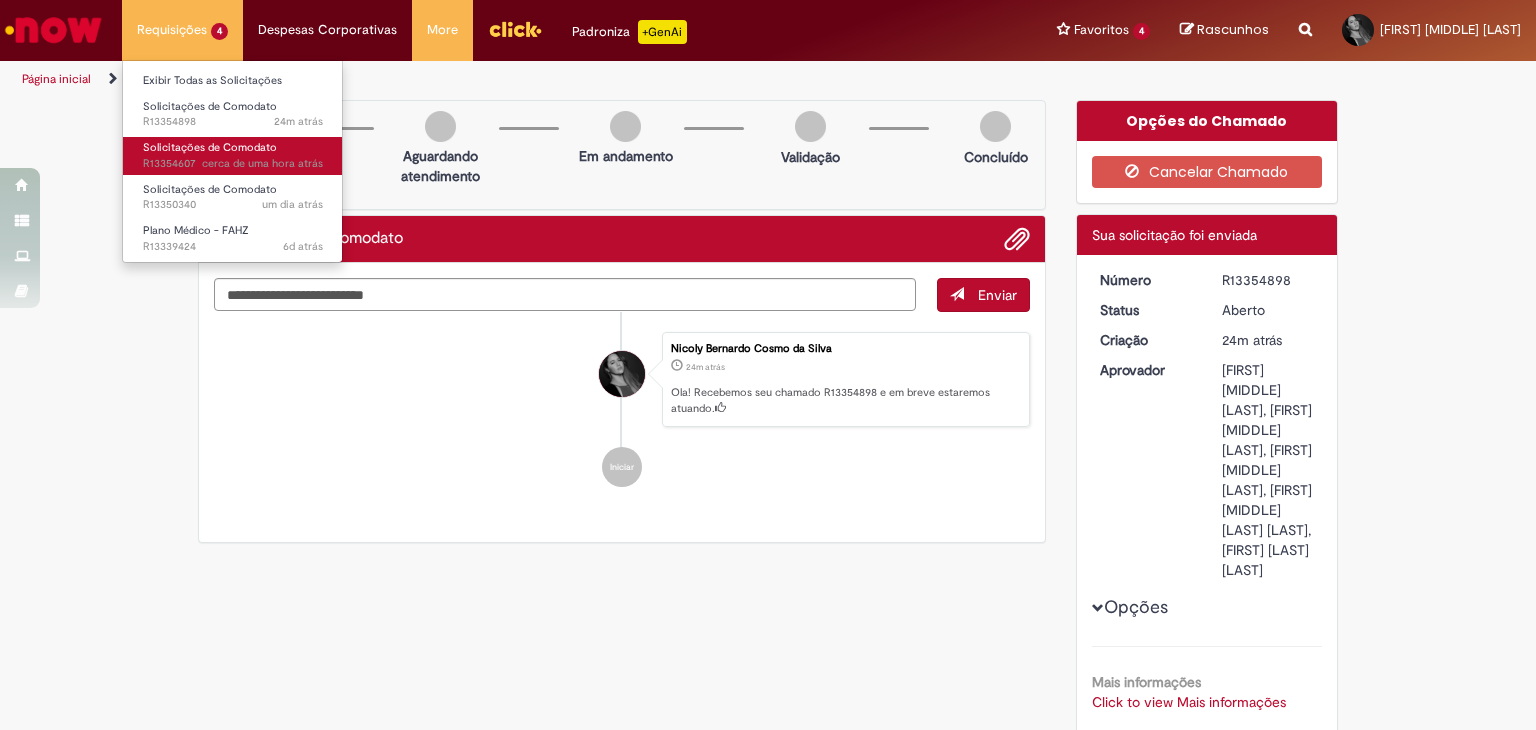 click on "Solicitações de Comodato" at bounding box center (210, 147) 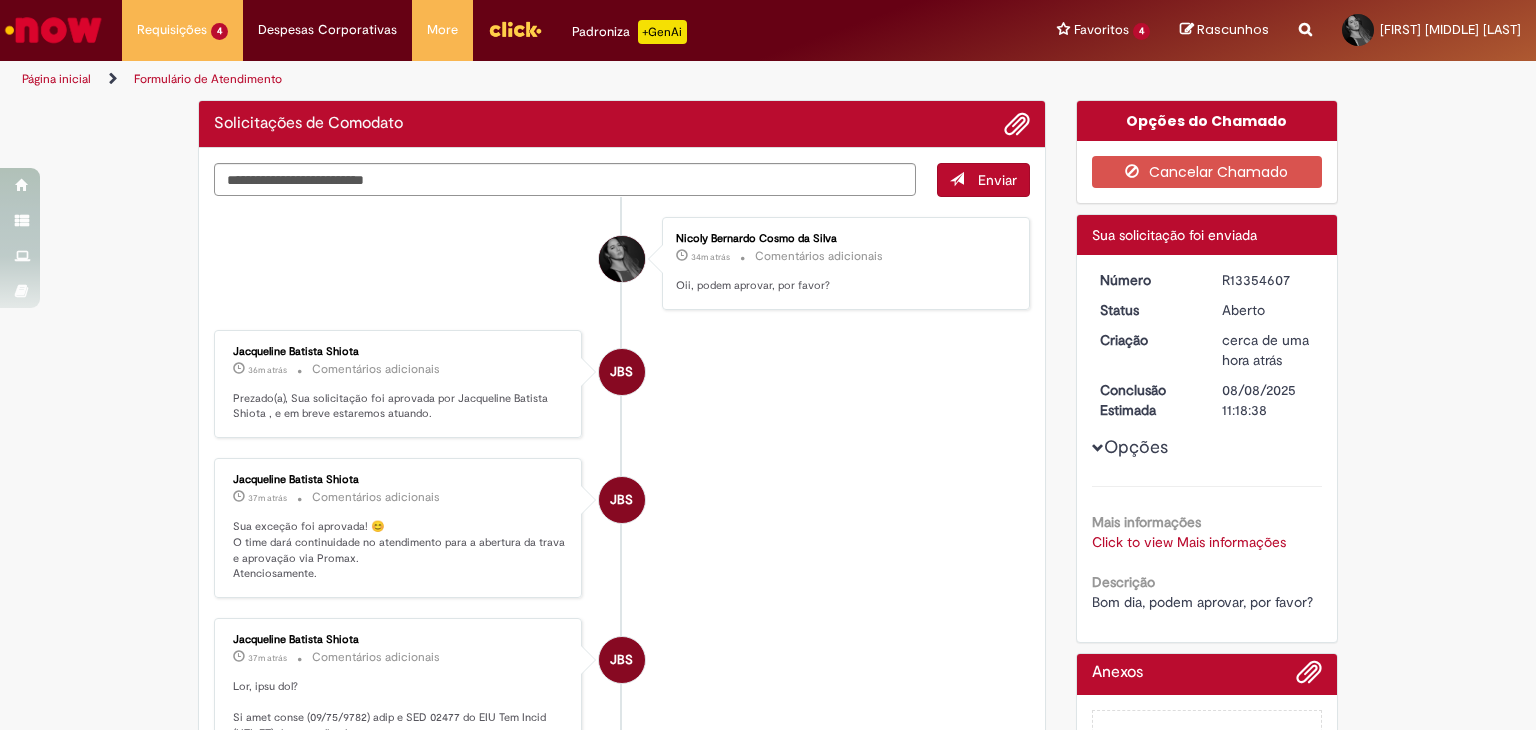 click on "JBS
[FIRST] [MIDDLE] [LAST]
36m atrás 36 minutos atrás     Comentários adicionais
Prezado(a), Sua solicitação foi aprovada por [FIRST] [MIDDLE] [LAST] , e em breve estaremos atuando." at bounding box center [622, 384] 